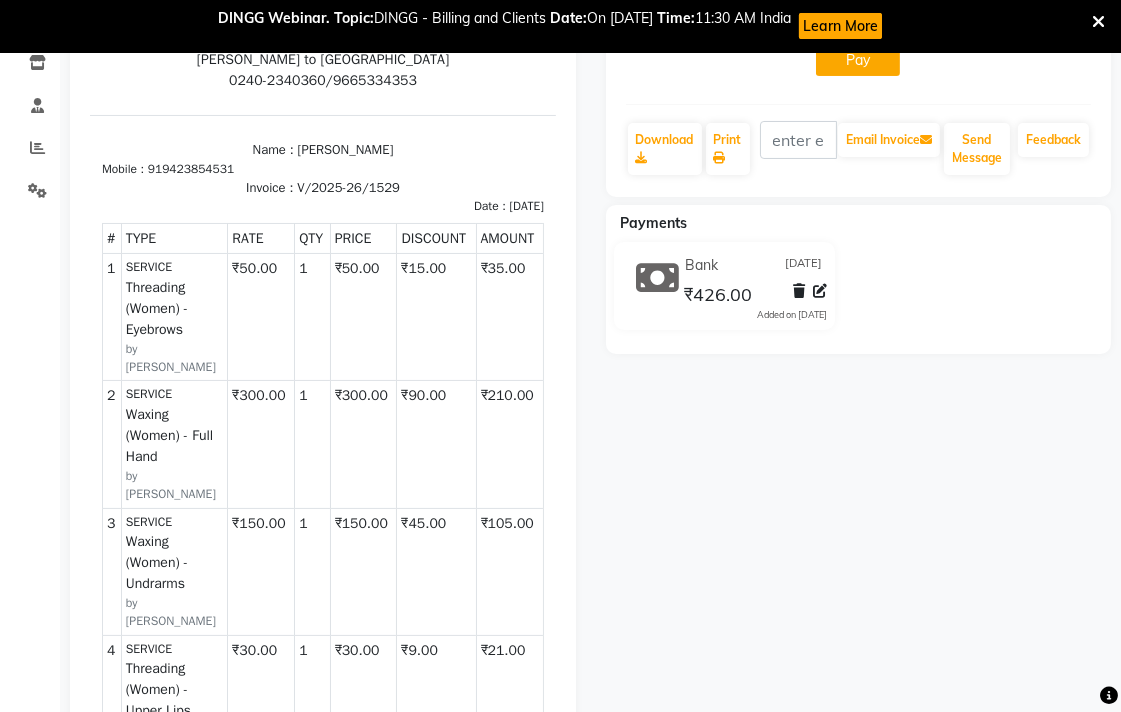 scroll, scrollTop: 0, scrollLeft: 0, axis: both 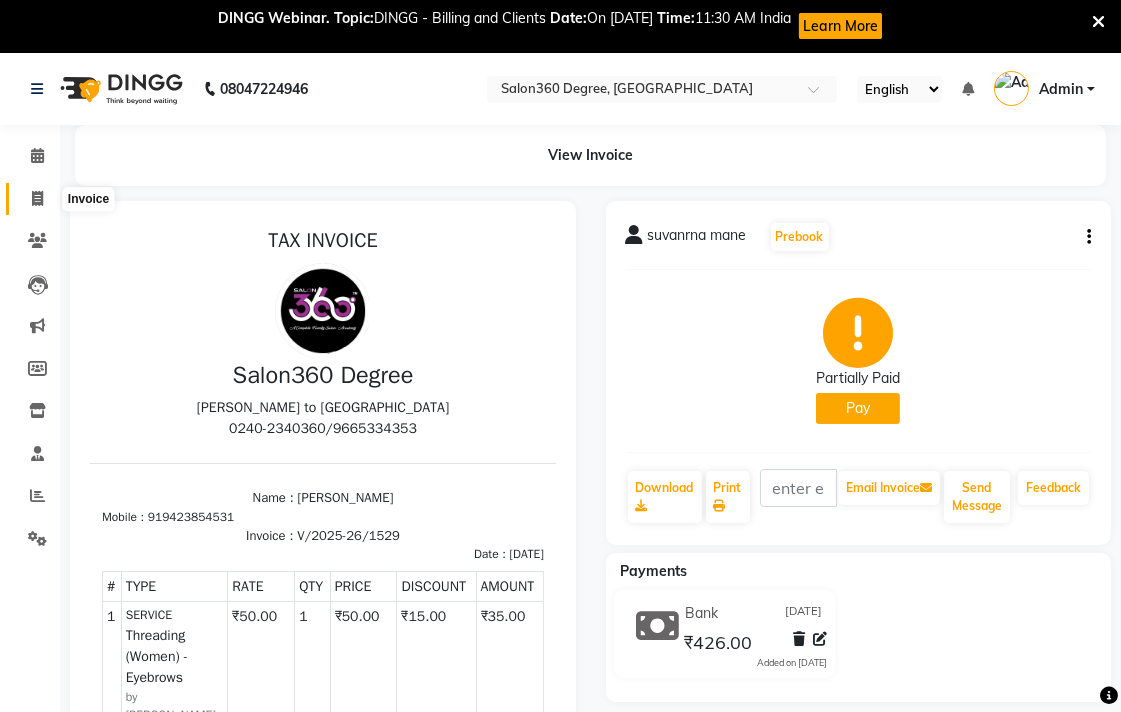 click 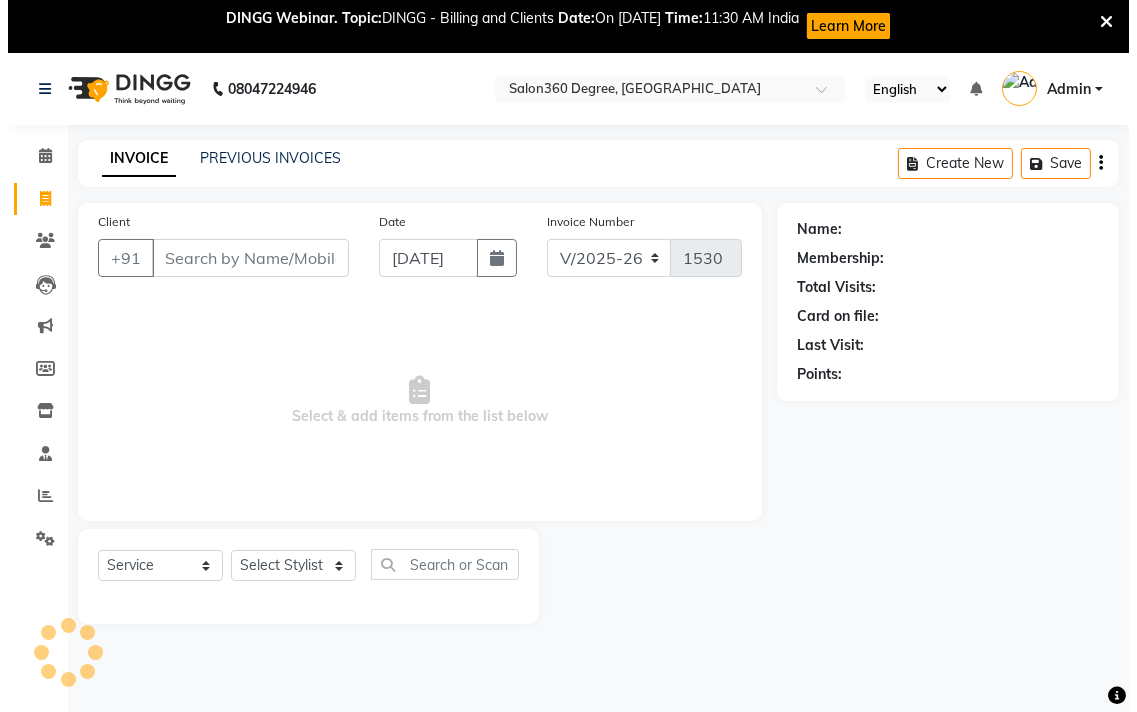 scroll, scrollTop: 53, scrollLeft: 0, axis: vertical 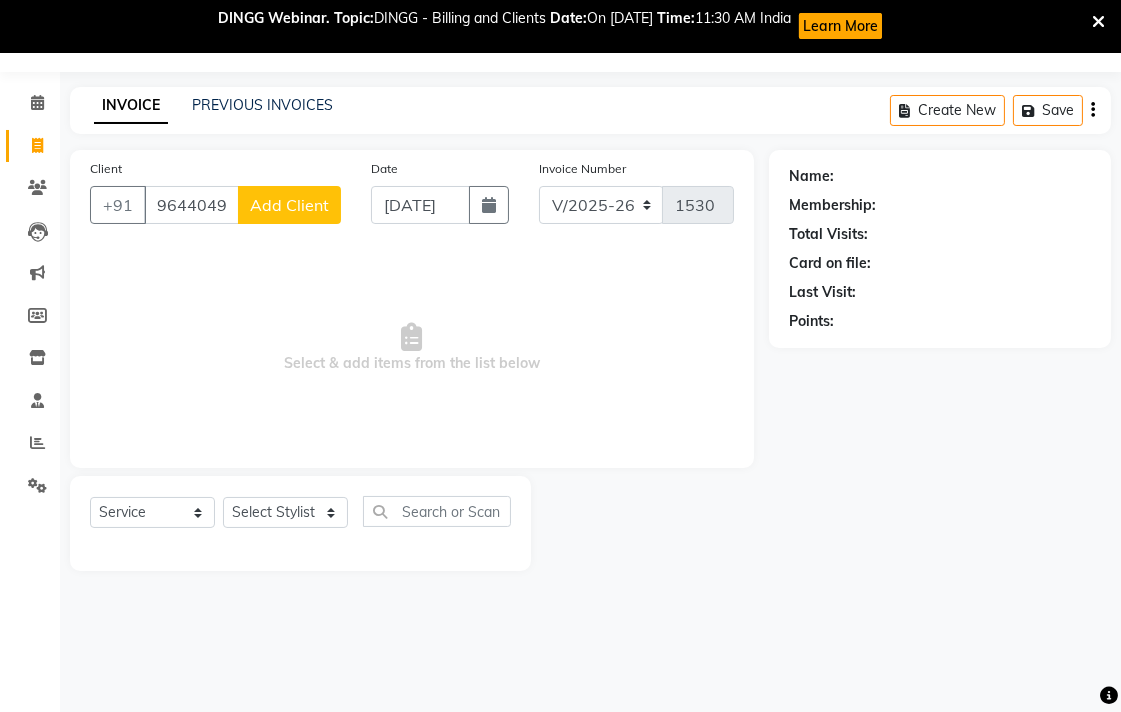 type on "9644049819" 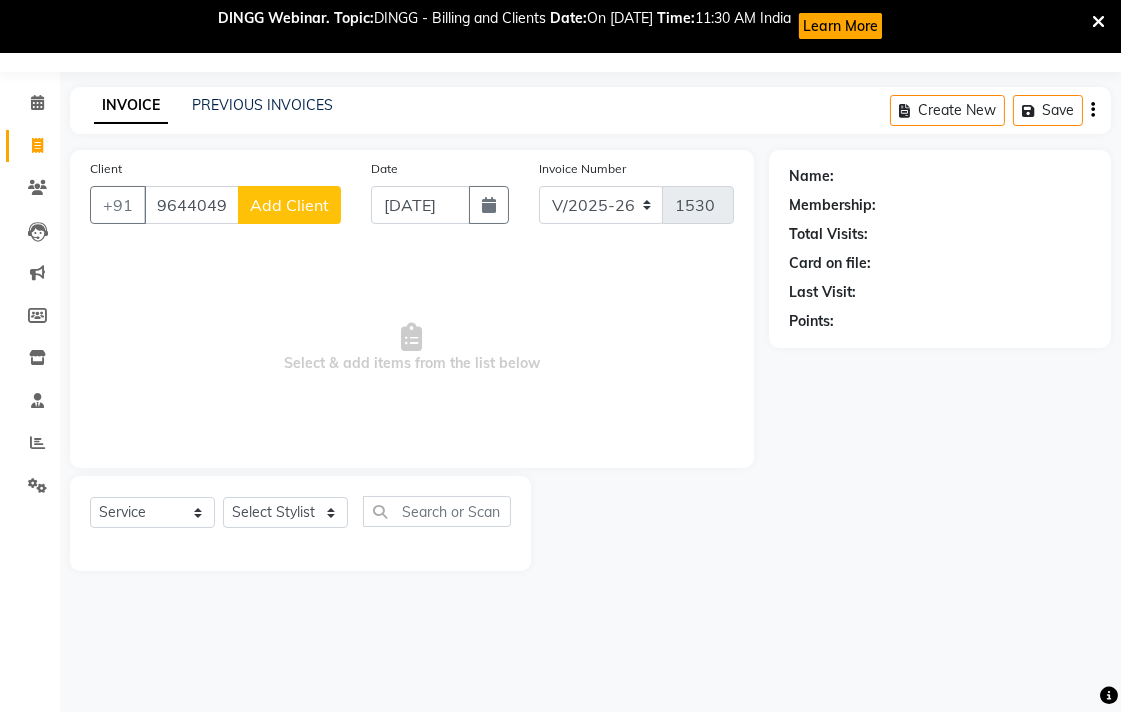 click on "Add Client" 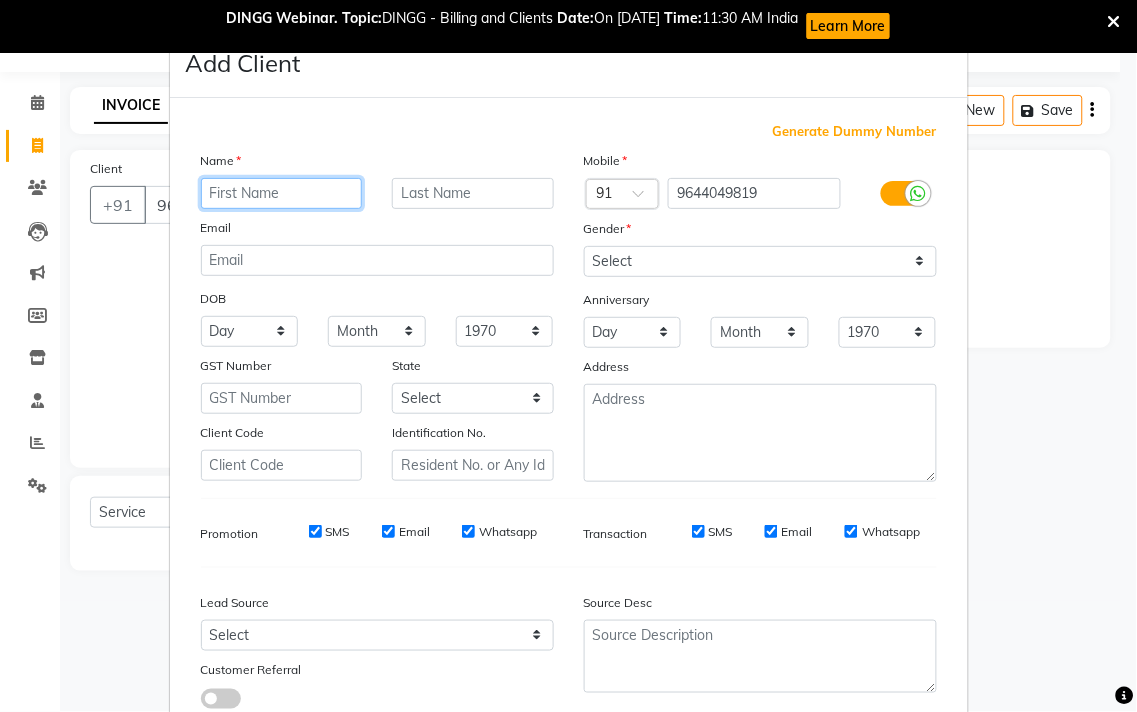 paste on "[PERSON_NAME]" 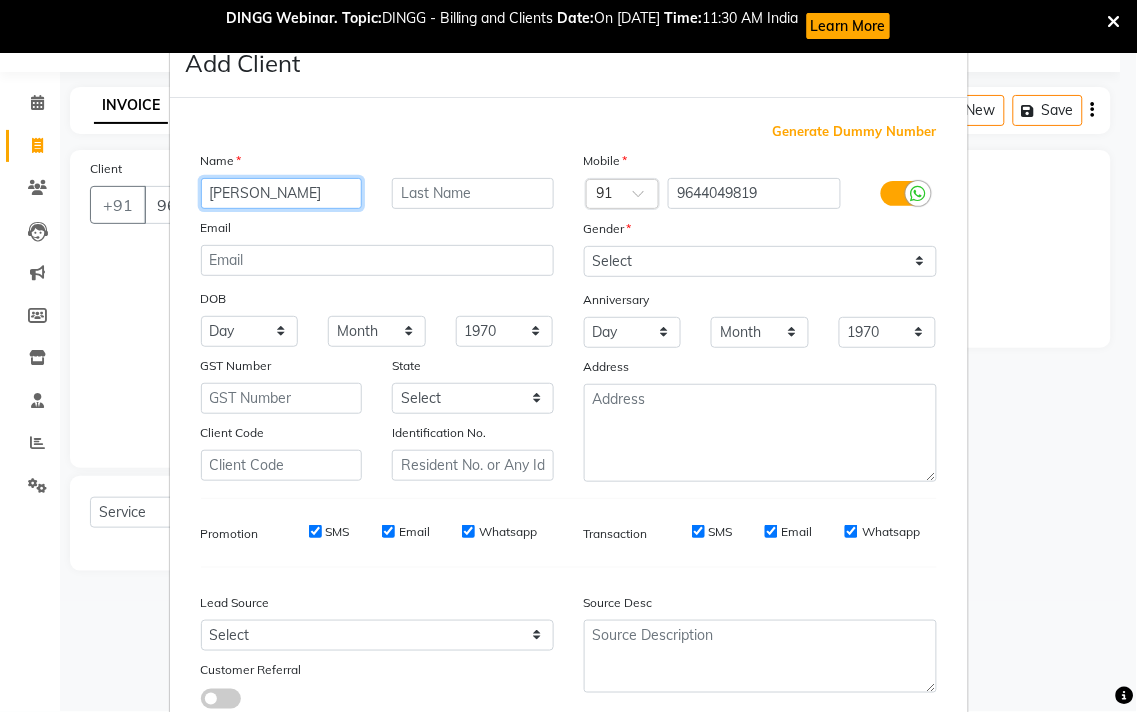 type on "[PERSON_NAME]" 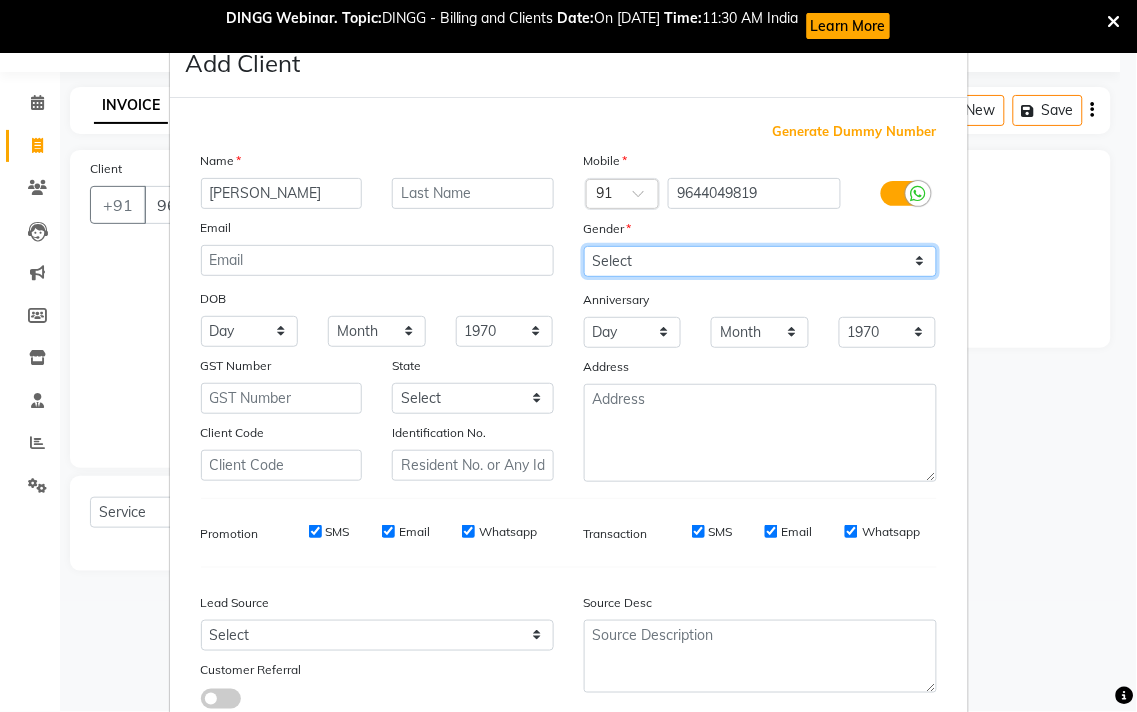 click on "Select [DEMOGRAPHIC_DATA] [DEMOGRAPHIC_DATA] Other Prefer Not To Say" at bounding box center [760, 261] 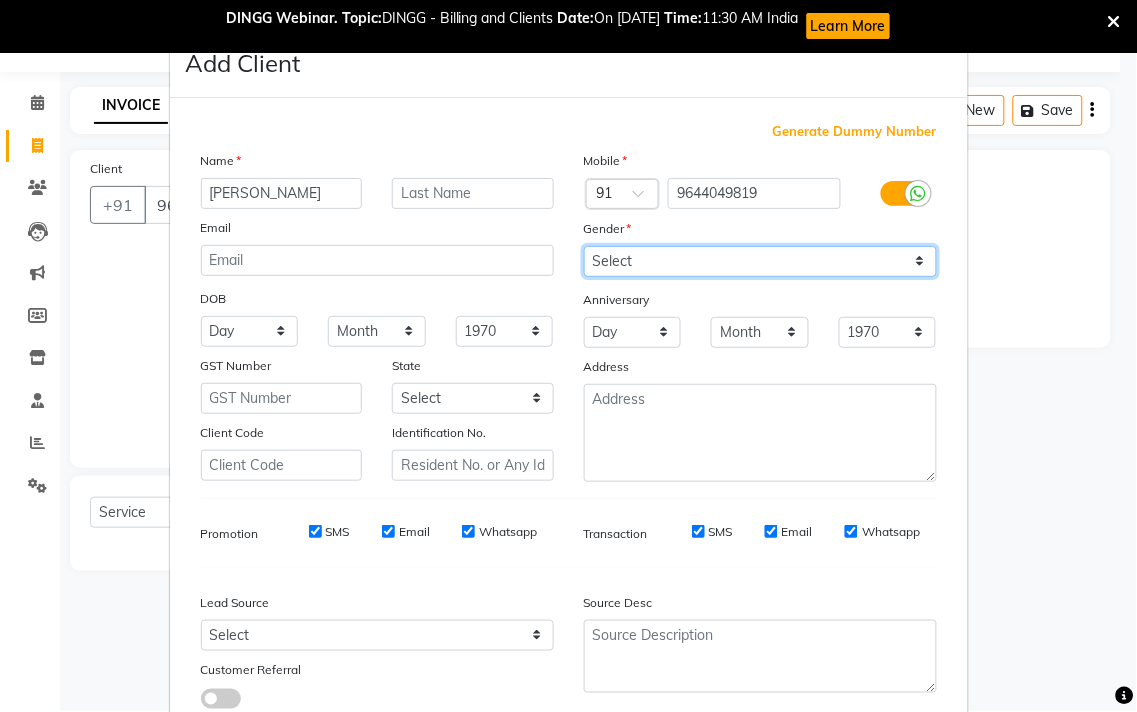 select on "[DEMOGRAPHIC_DATA]" 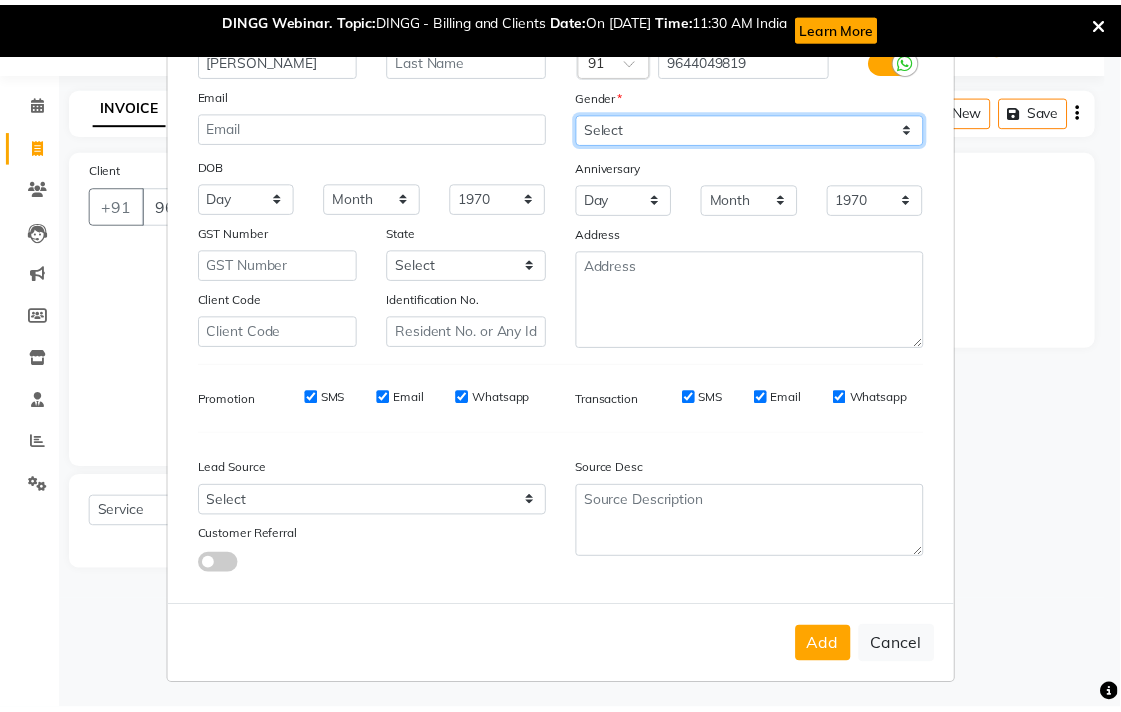 scroll, scrollTop: 138, scrollLeft: 0, axis: vertical 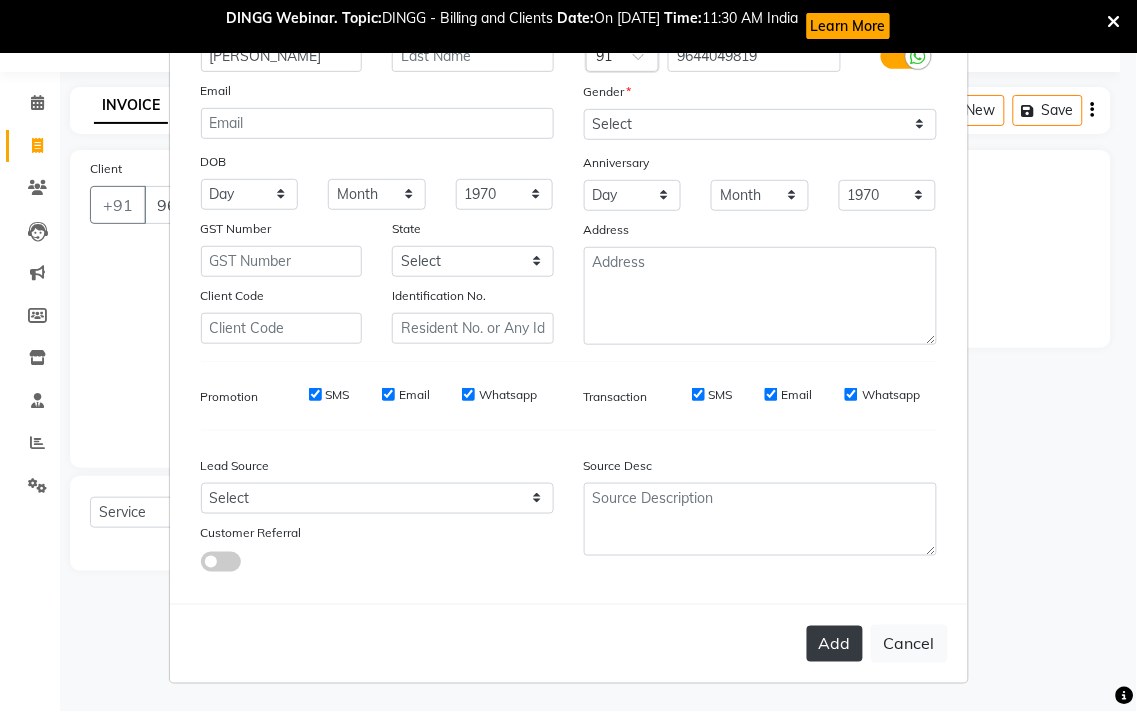 click on "Add" at bounding box center (835, 644) 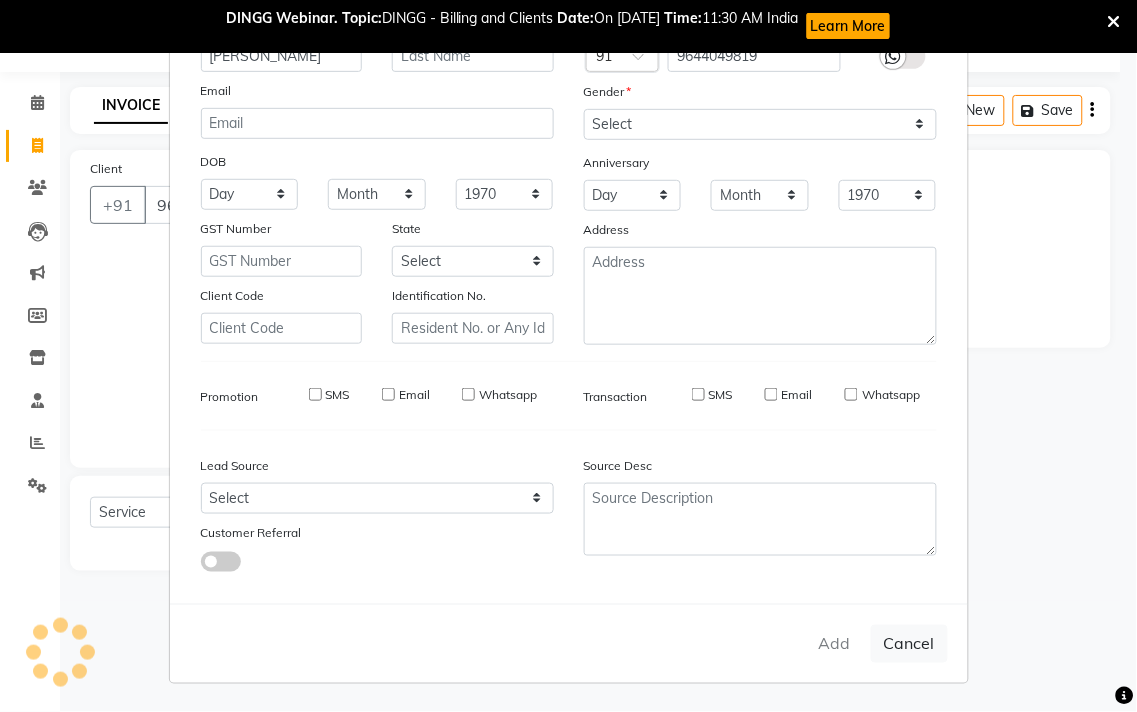 type 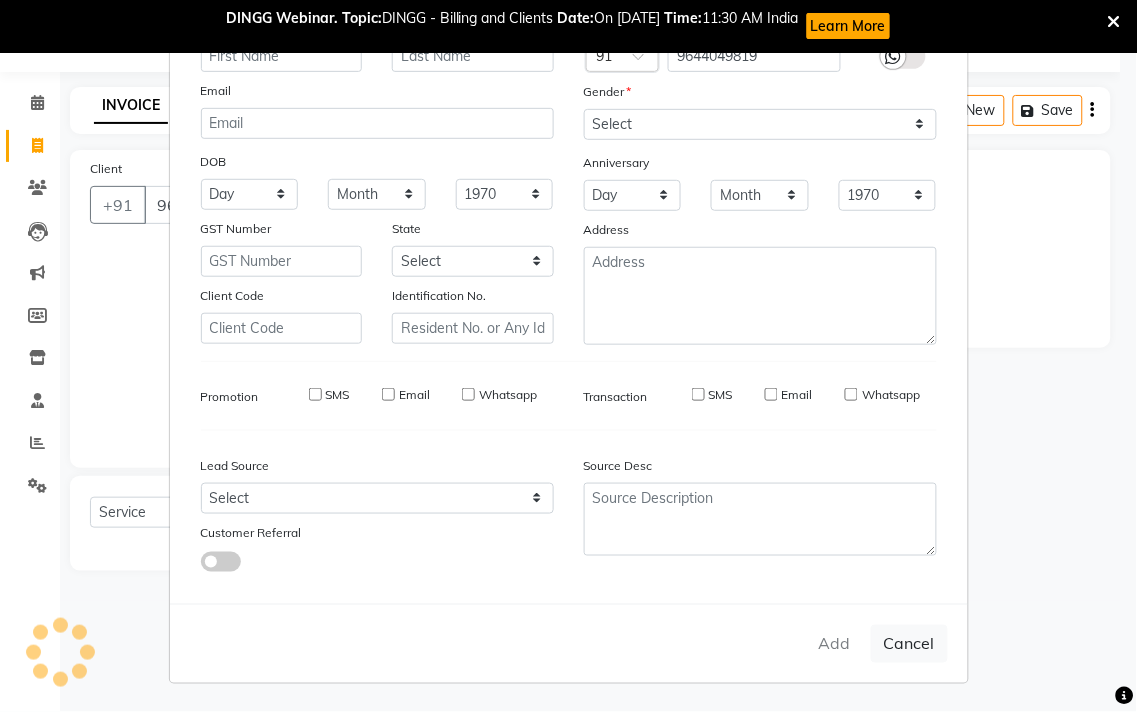 select 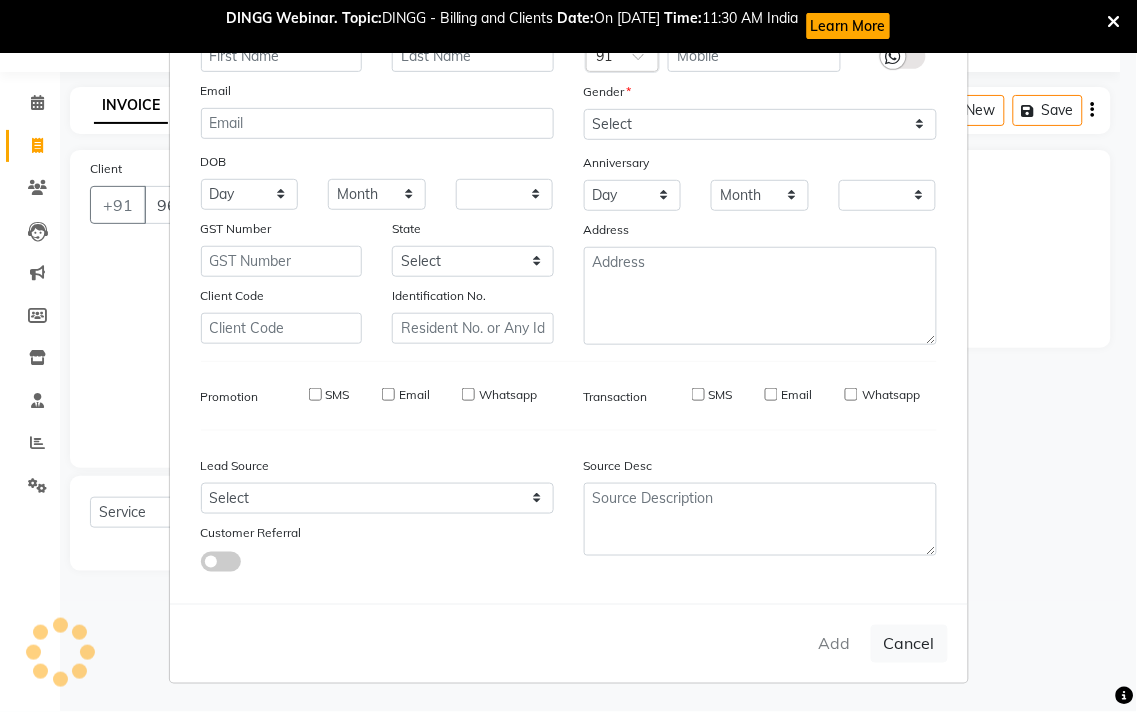 select on "1: Object" 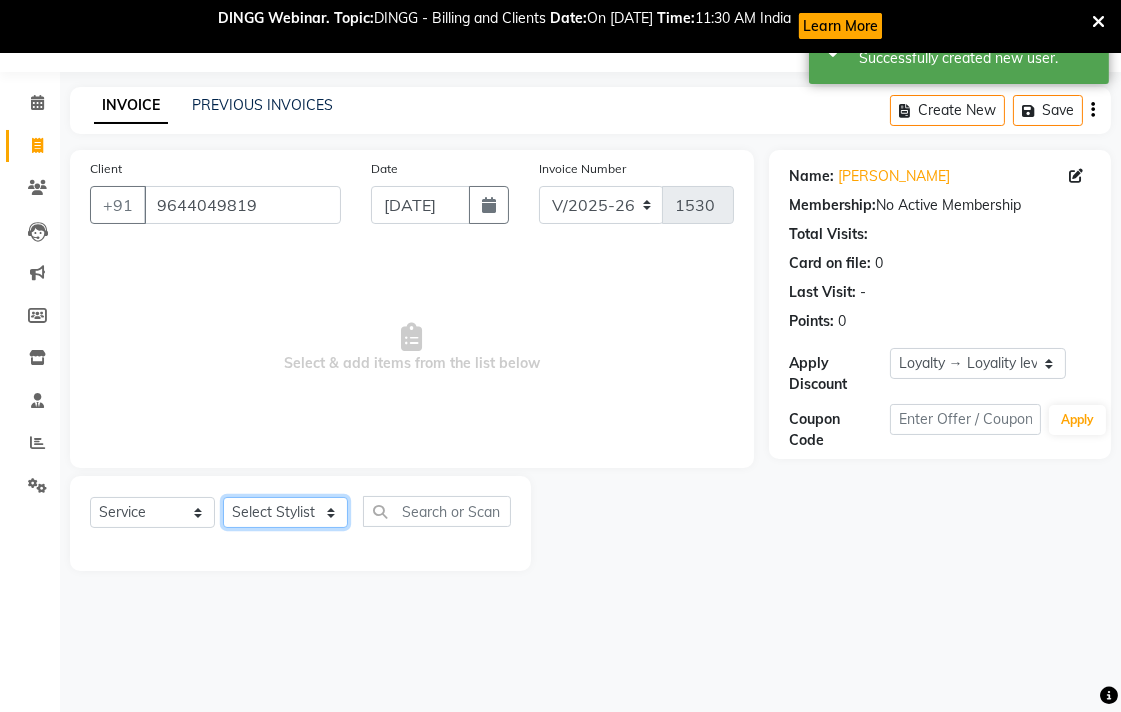 drag, startPoint x: 306, startPoint y: 511, endPoint x: 306, endPoint y: 498, distance: 13 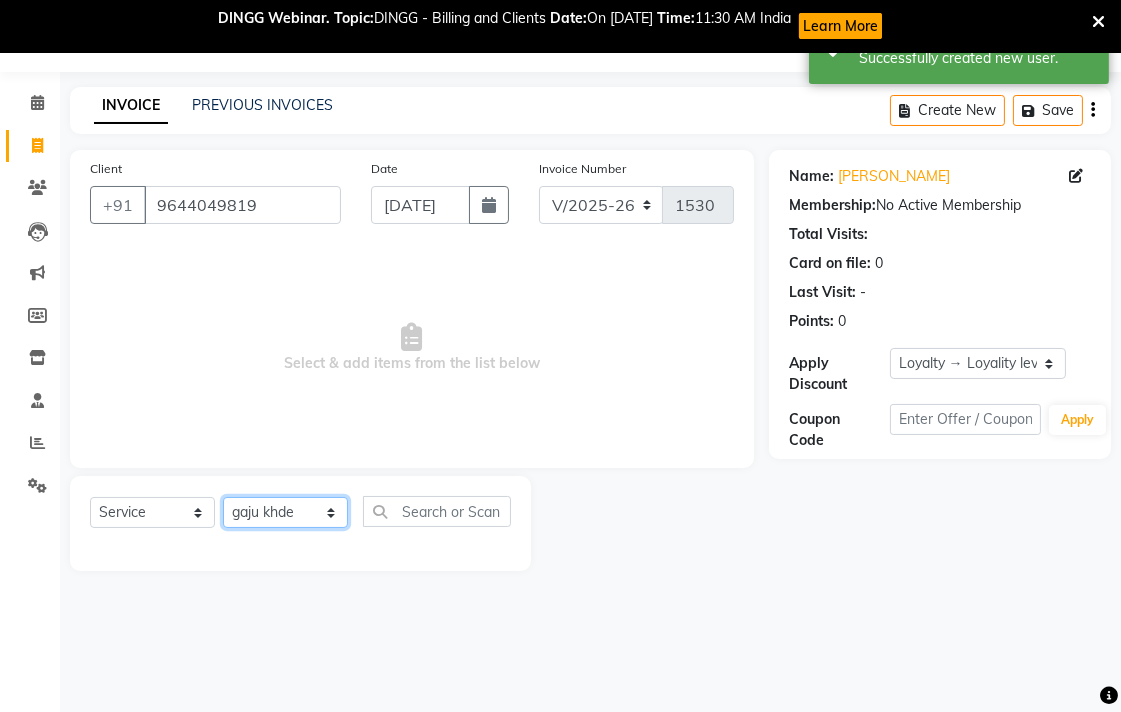 click on "Select Stylist [PERSON_NAME] [PERSON_NAME] dwarka [PERSON_NAME] khde [PERSON_NAME] [PERSON_NAME] pooja pansai [PERSON_NAME] [PERSON_NAME] savli [PERSON_NAME] [PERSON_NAME]" 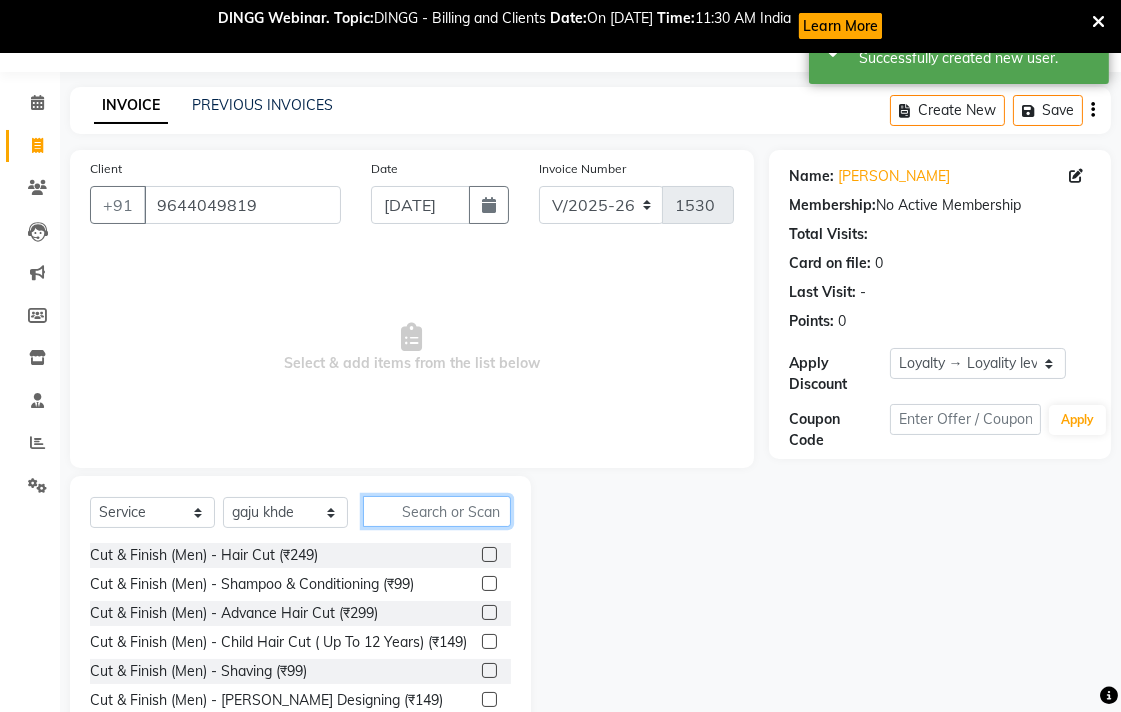 click 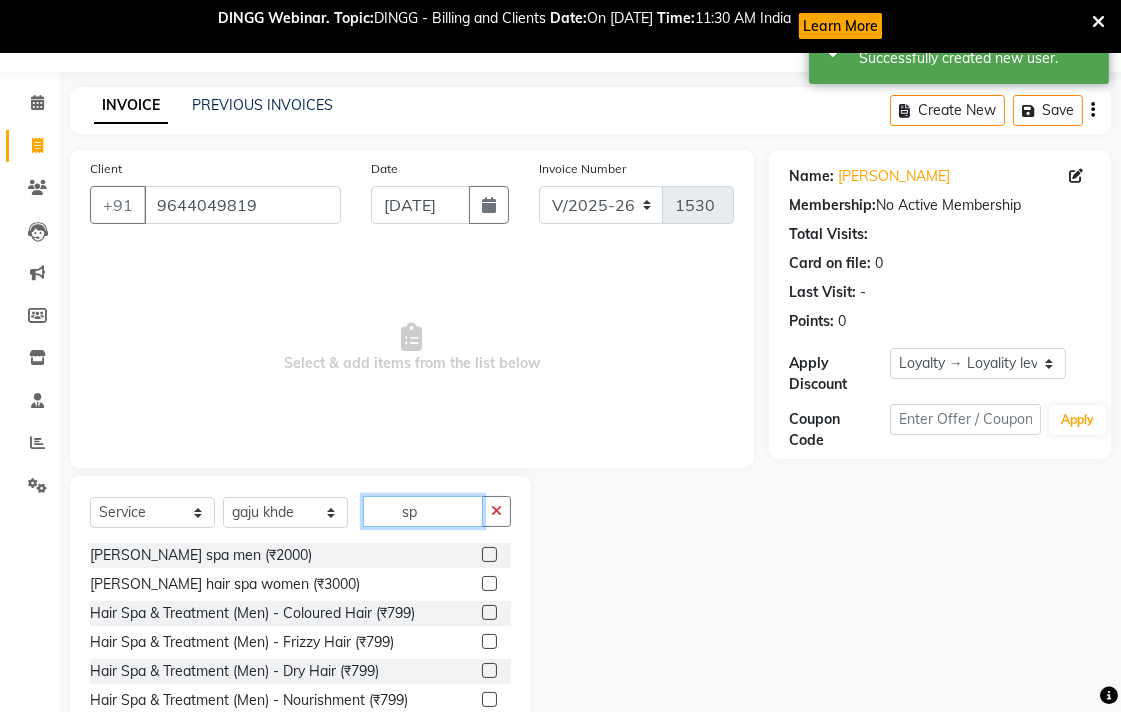 type on "s" 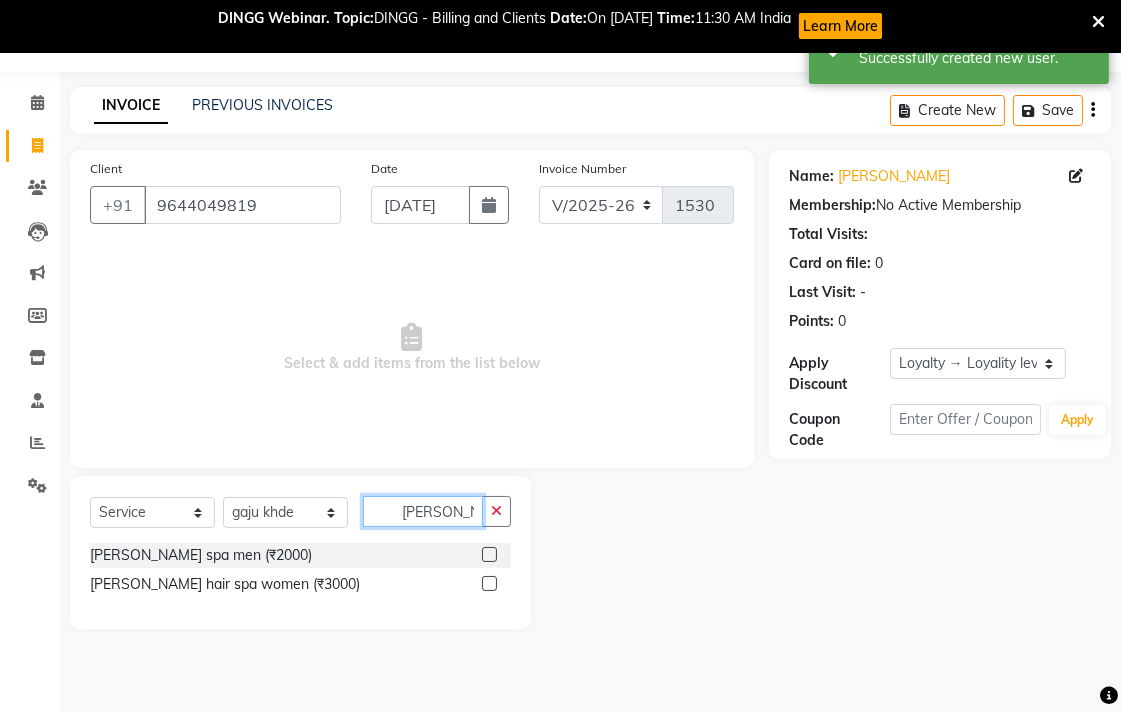 type on "[PERSON_NAME]" 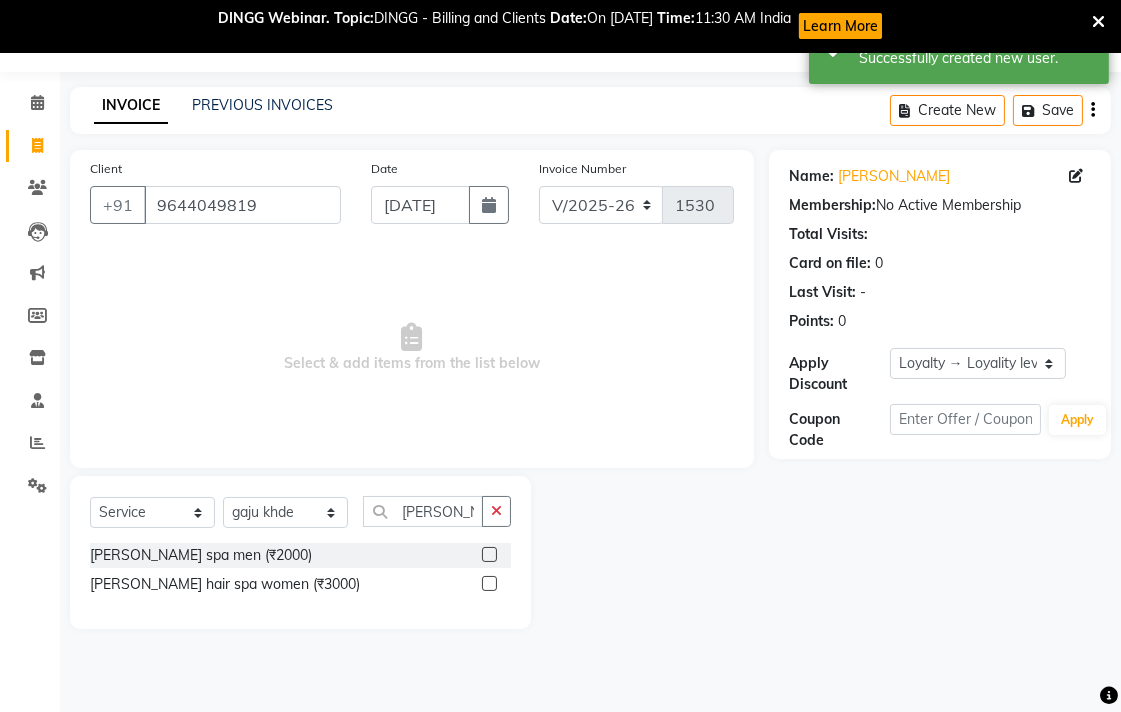 click 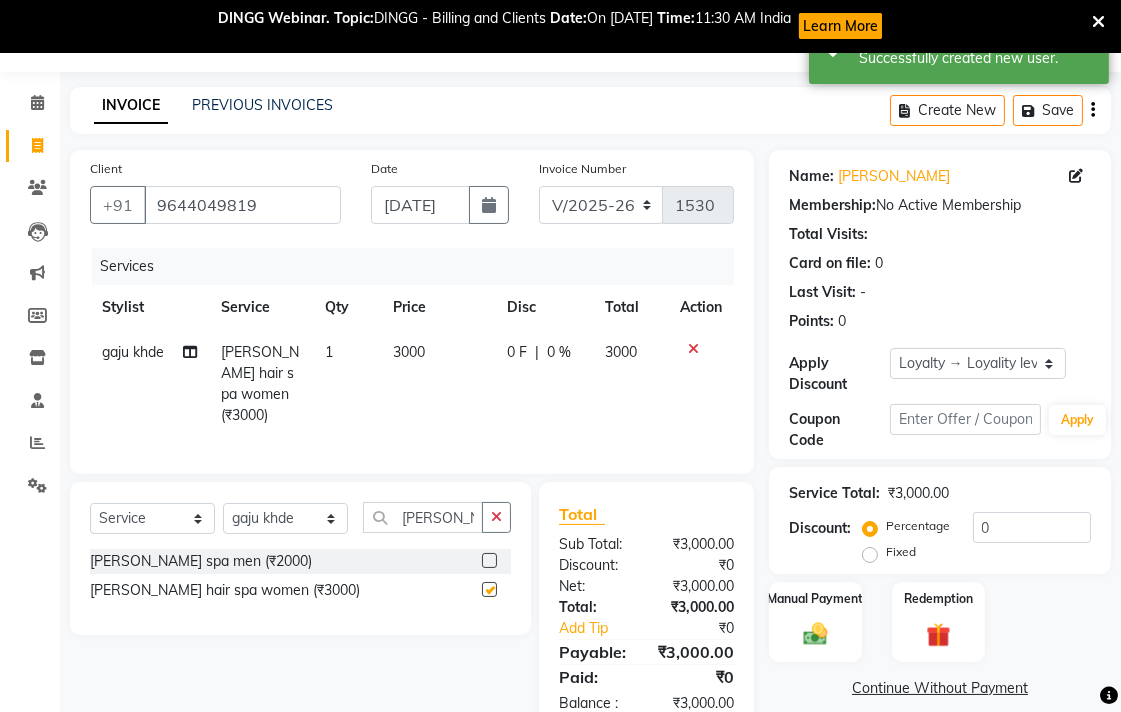 checkbox on "false" 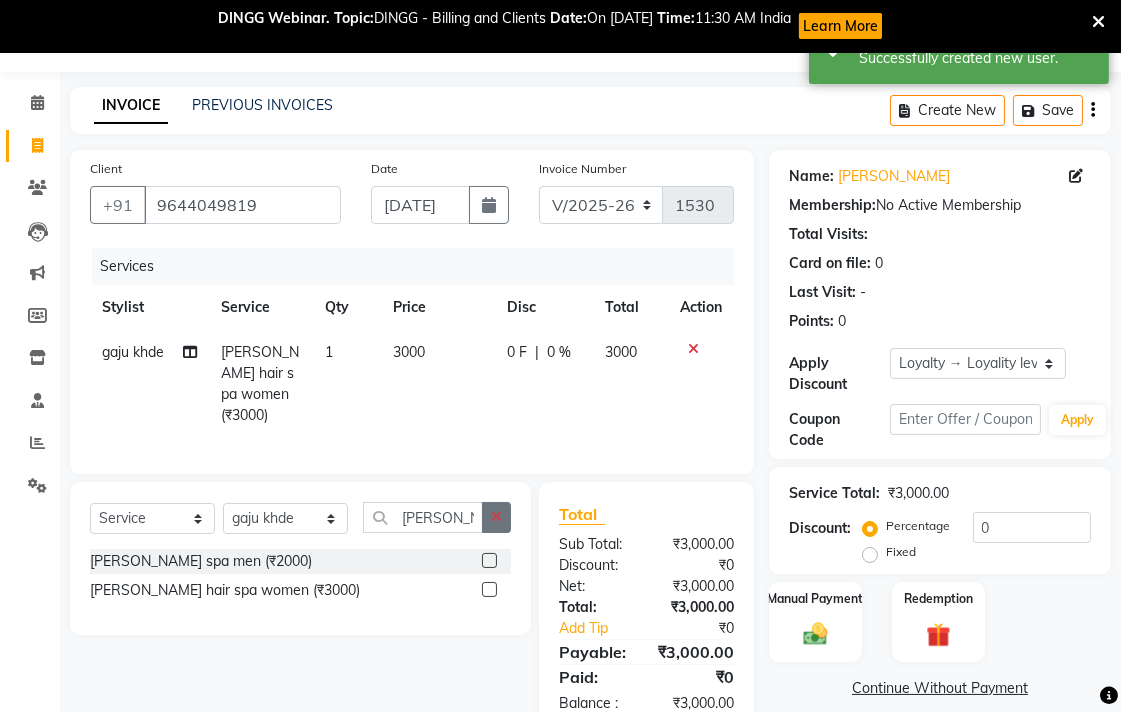 click 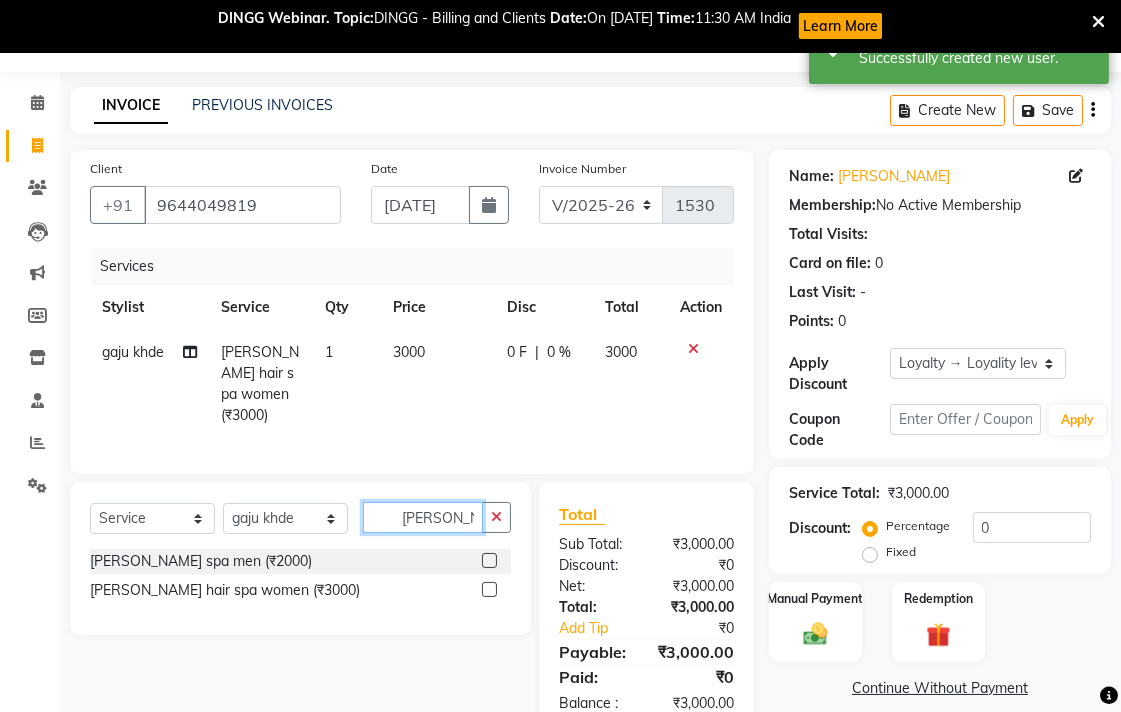 type 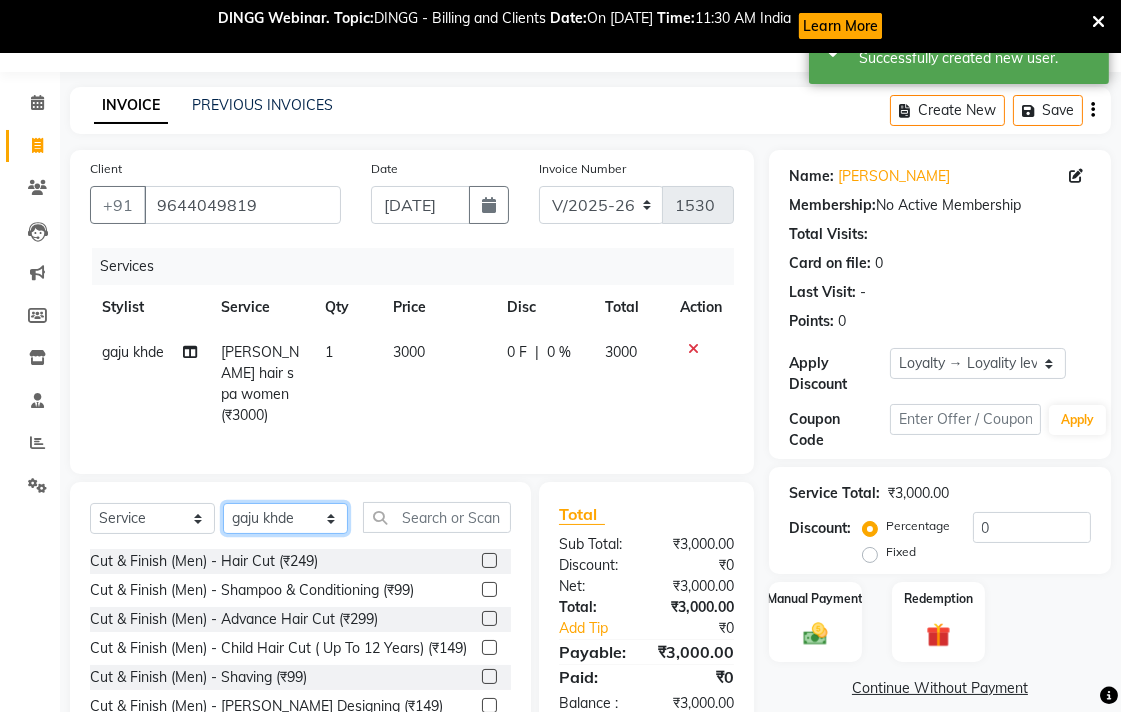 drag, startPoint x: 325, startPoint y: 538, endPoint x: 320, endPoint y: 520, distance: 18.681541 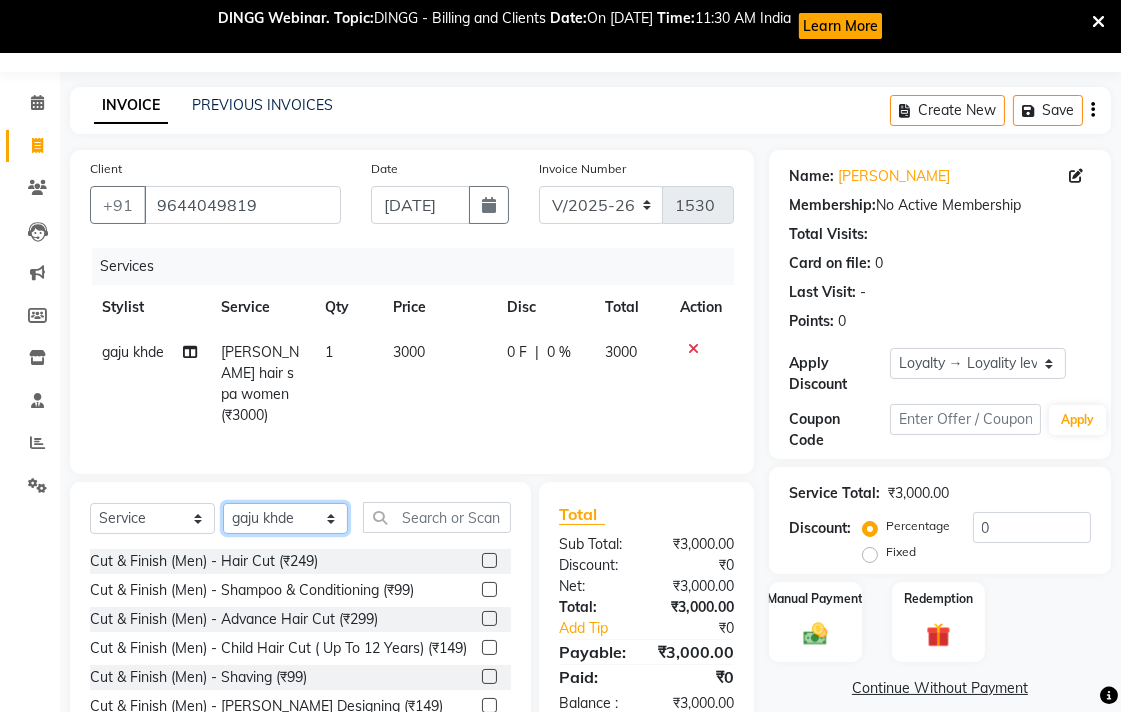 select on "68192" 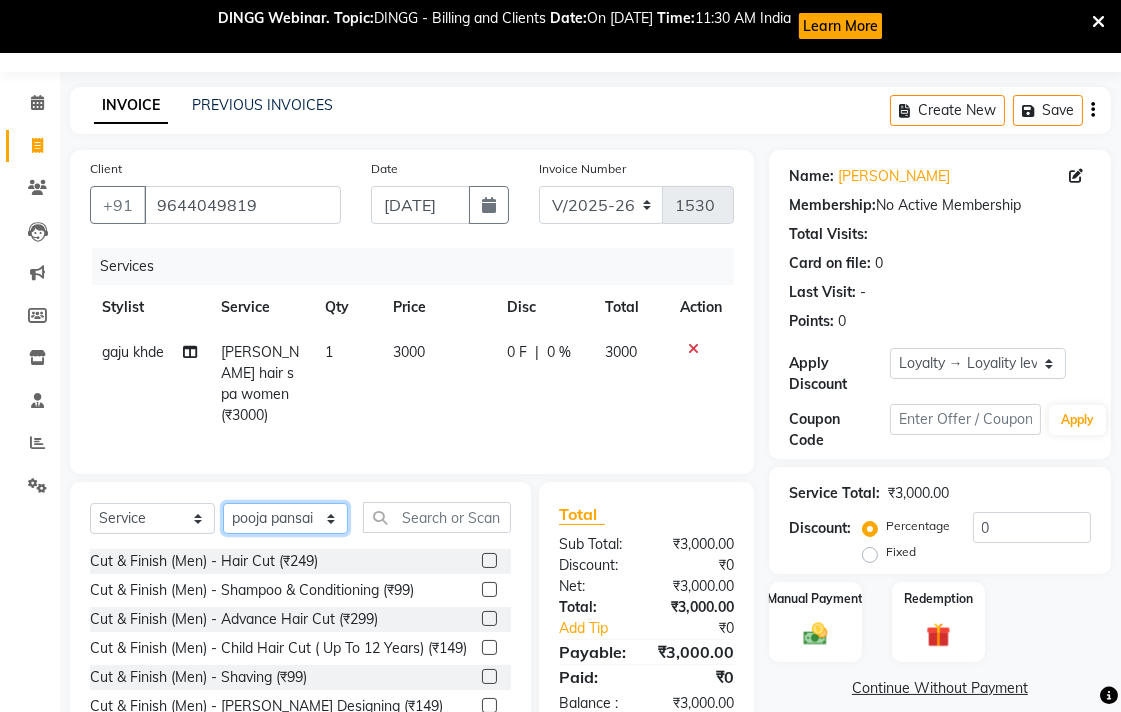 click on "Select Stylist [PERSON_NAME] [PERSON_NAME] dwarka [PERSON_NAME] khde [PERSON_NAME] [PERSON_NAME] pooja pansai [PERSON_NAME] [PERSON_NAME] savli [PERSON_NAME] [PERSON_NAME]" 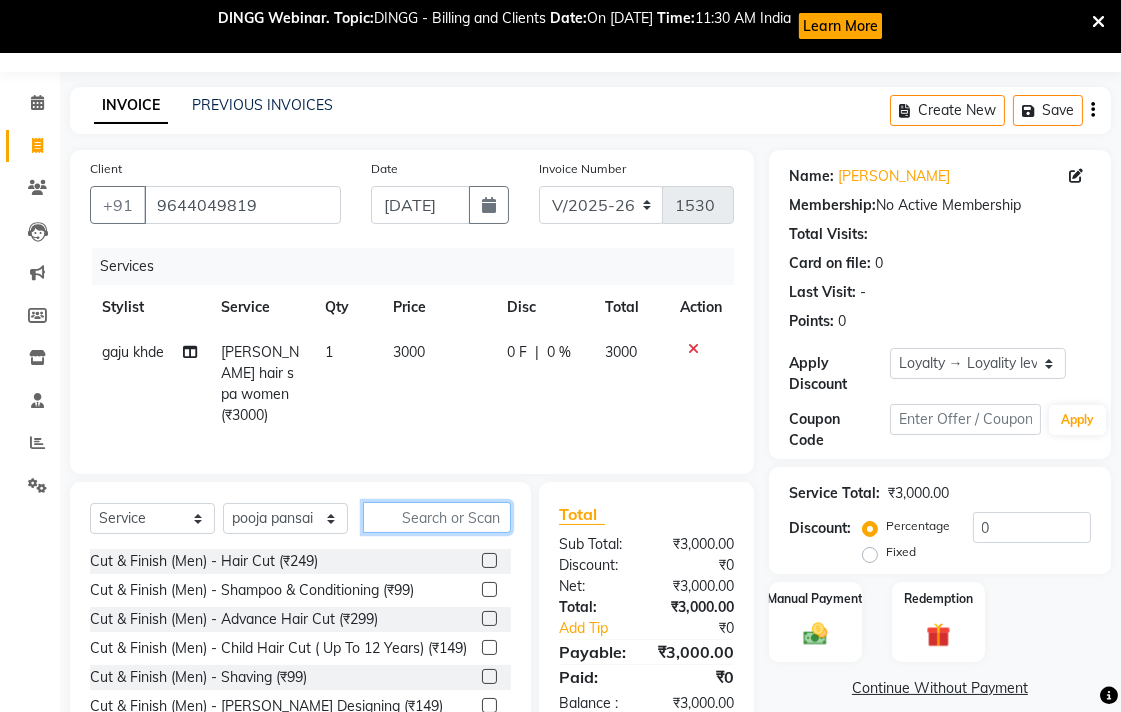 click 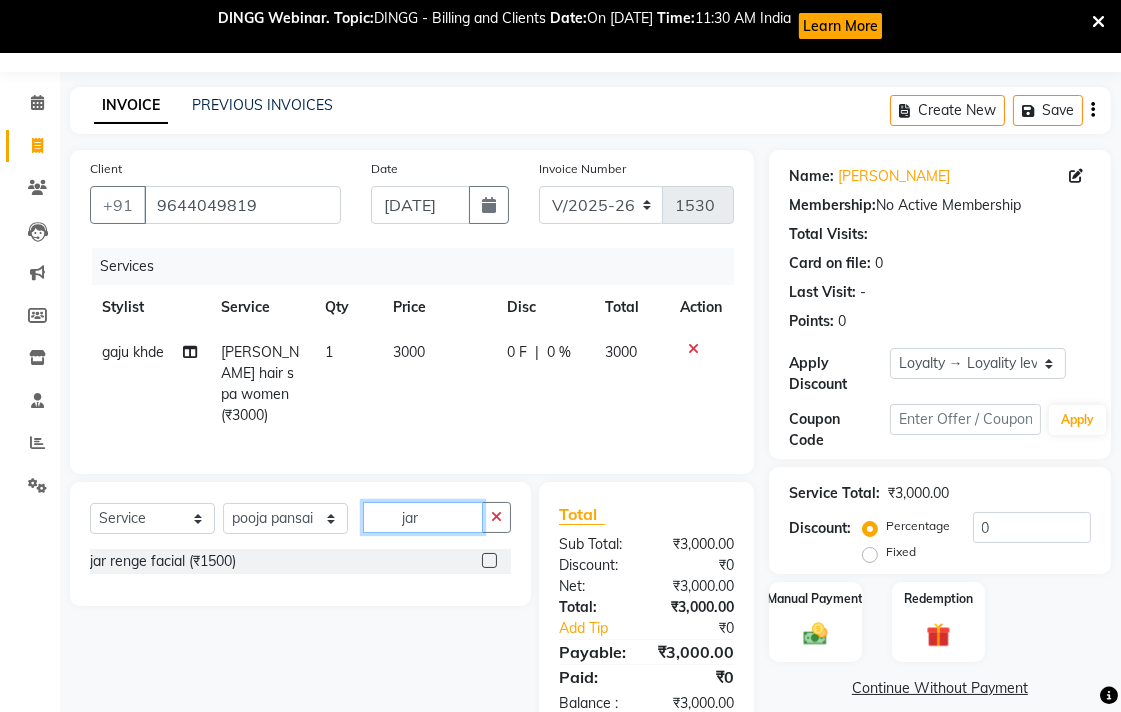 type on "jar" 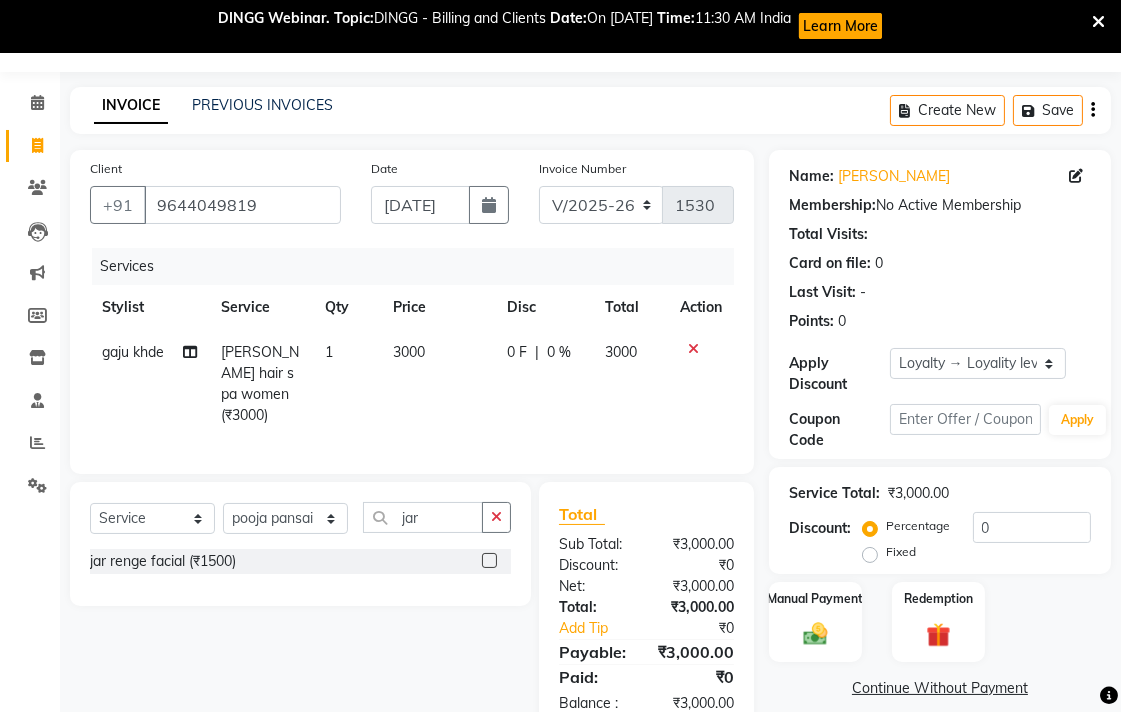 click 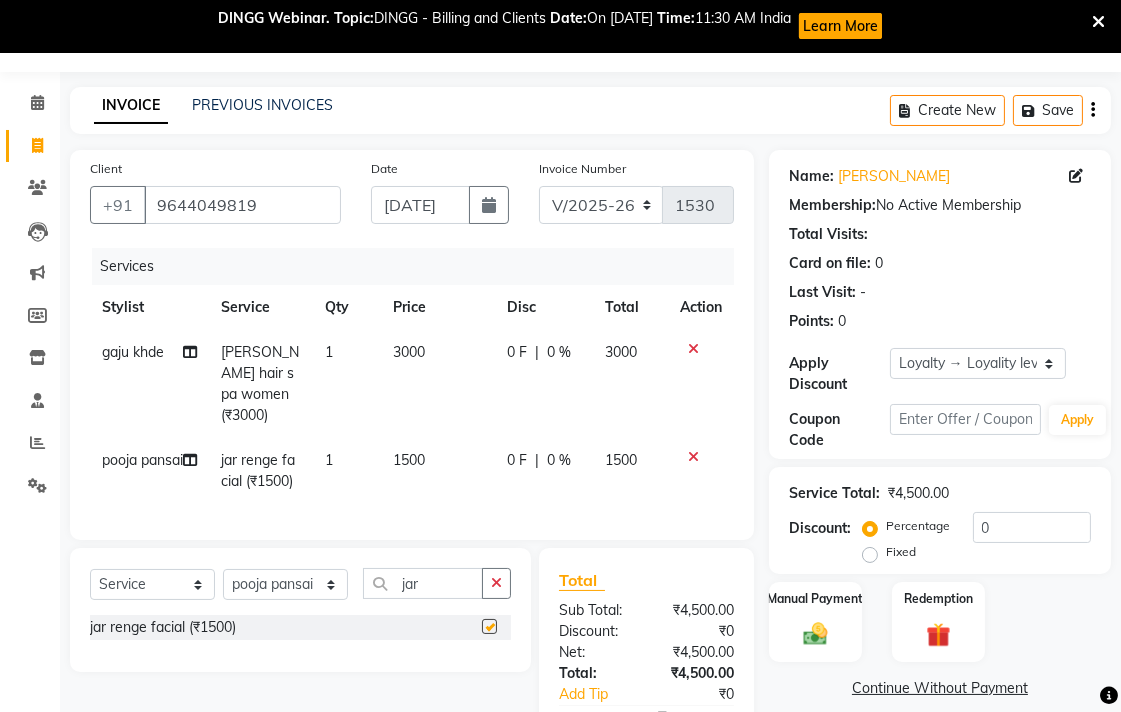 checkbox on "false" 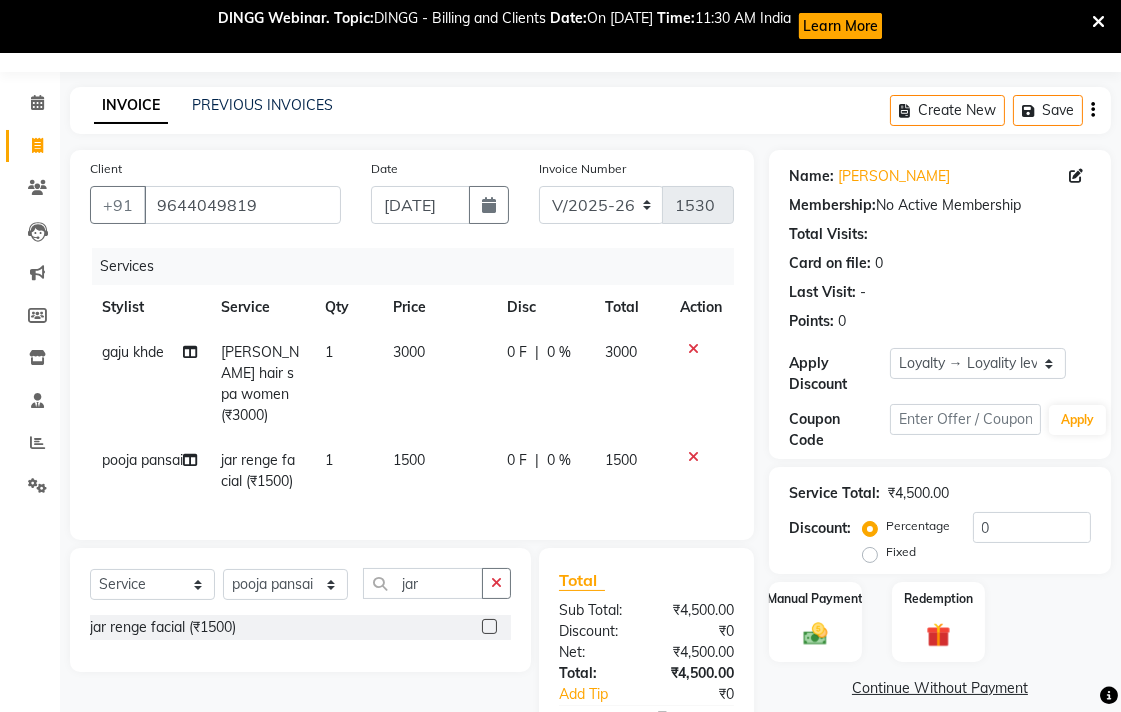 click on "1500" 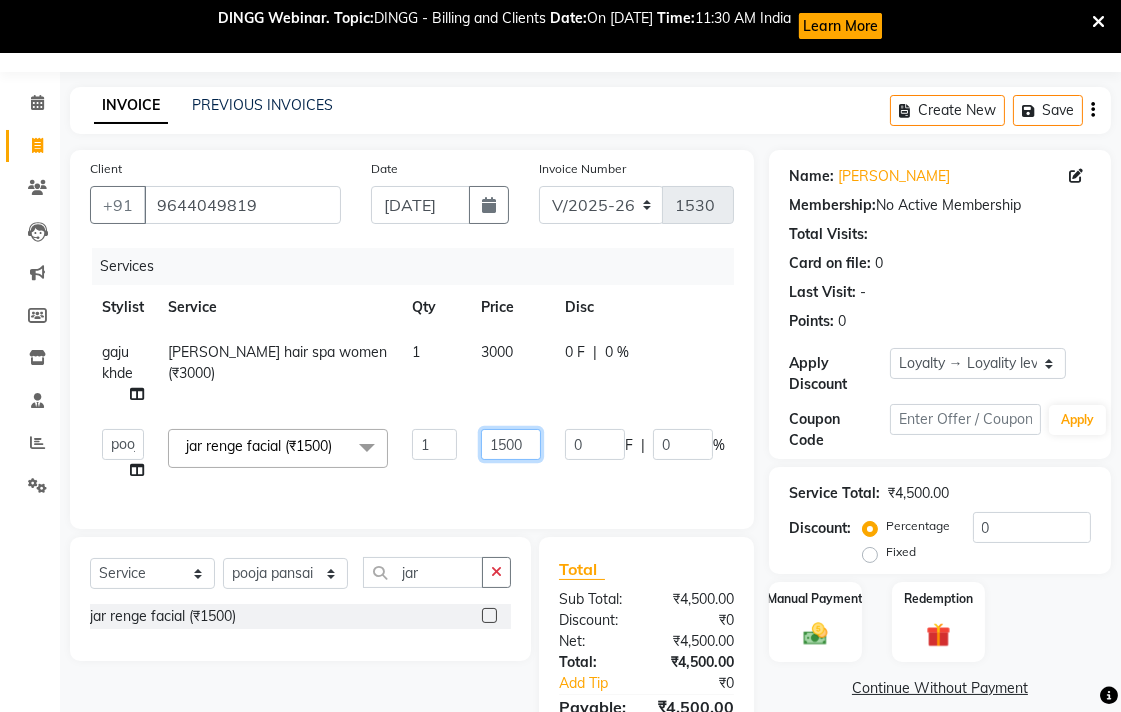 click on "1500" 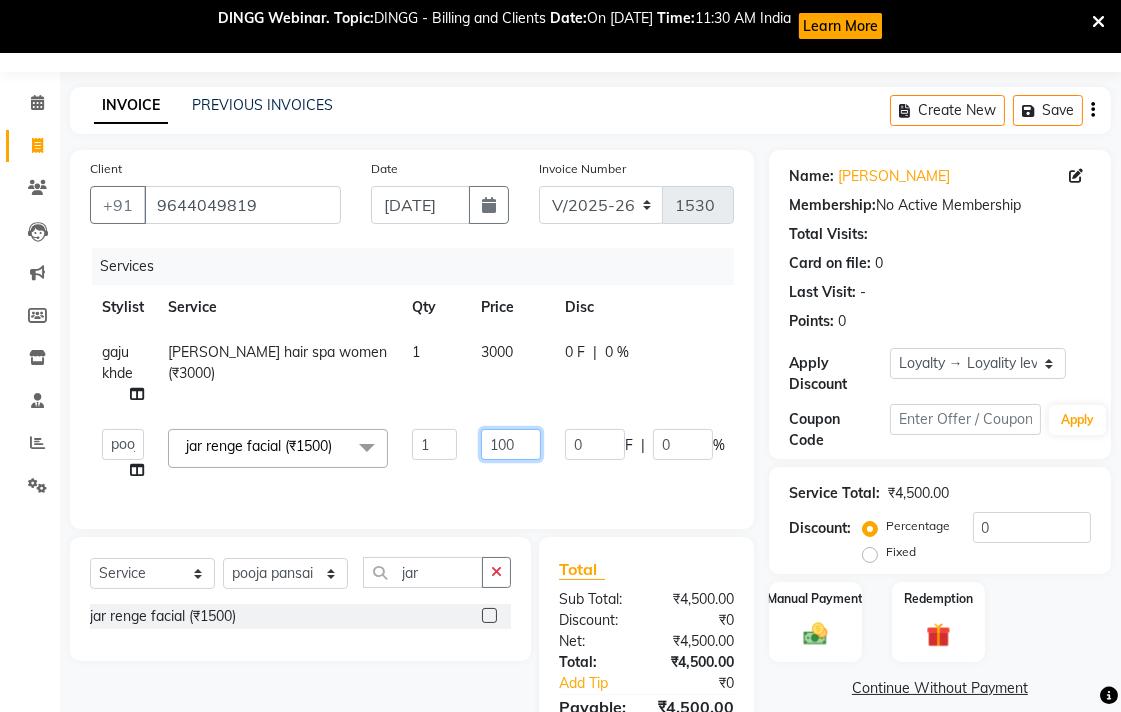 type on "1000" 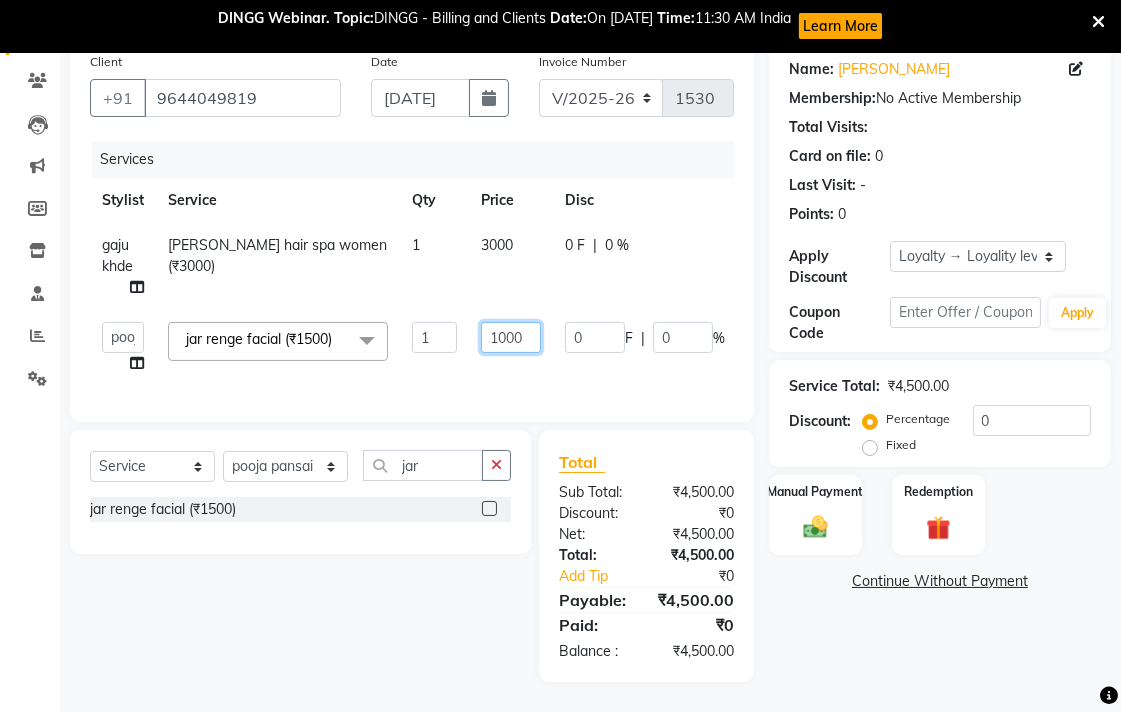 scroll, scrollTop: 176, scrollLeft: 0, axis: vertical 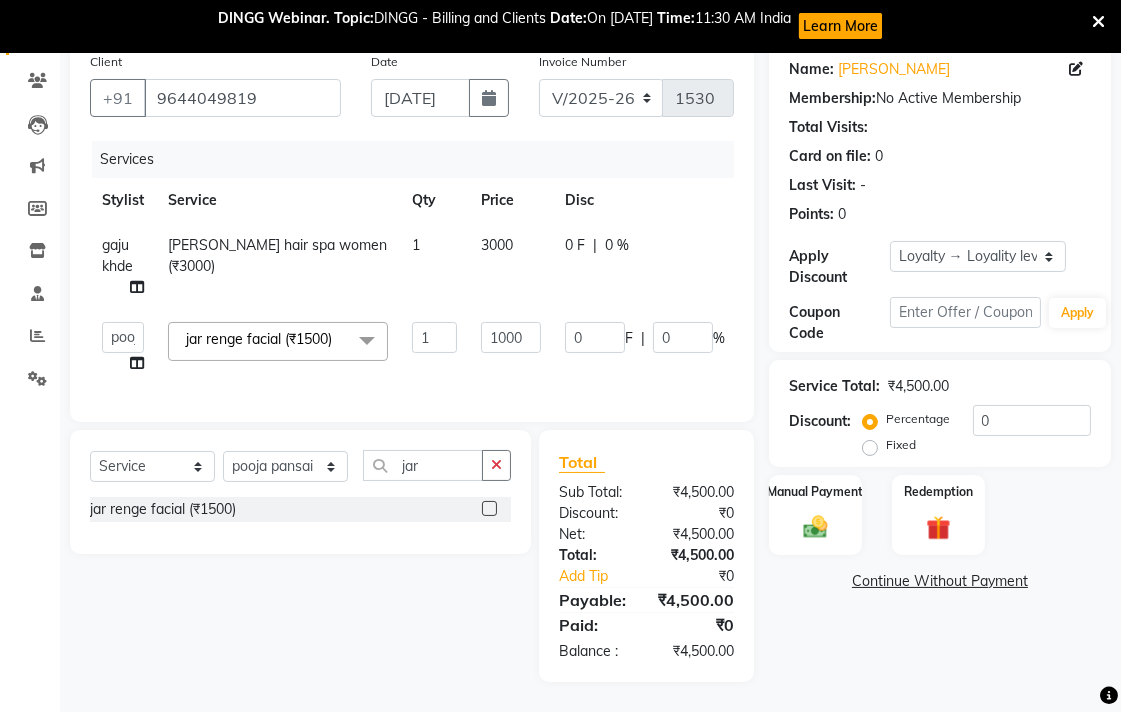 click on "Name: [PERSON_NAME]  Membership:  No Active Membership  Total Visits:   Card on file:  0 Last Visit:   - Points:   0  Apply Discount Select  Loyalty → Loyality level 1  Coupon Code Apply Service Total:  ₹4,500.00  Discount:  Percentage   Fixed  0 Manual Payment Redemption  Continue Without Payment" 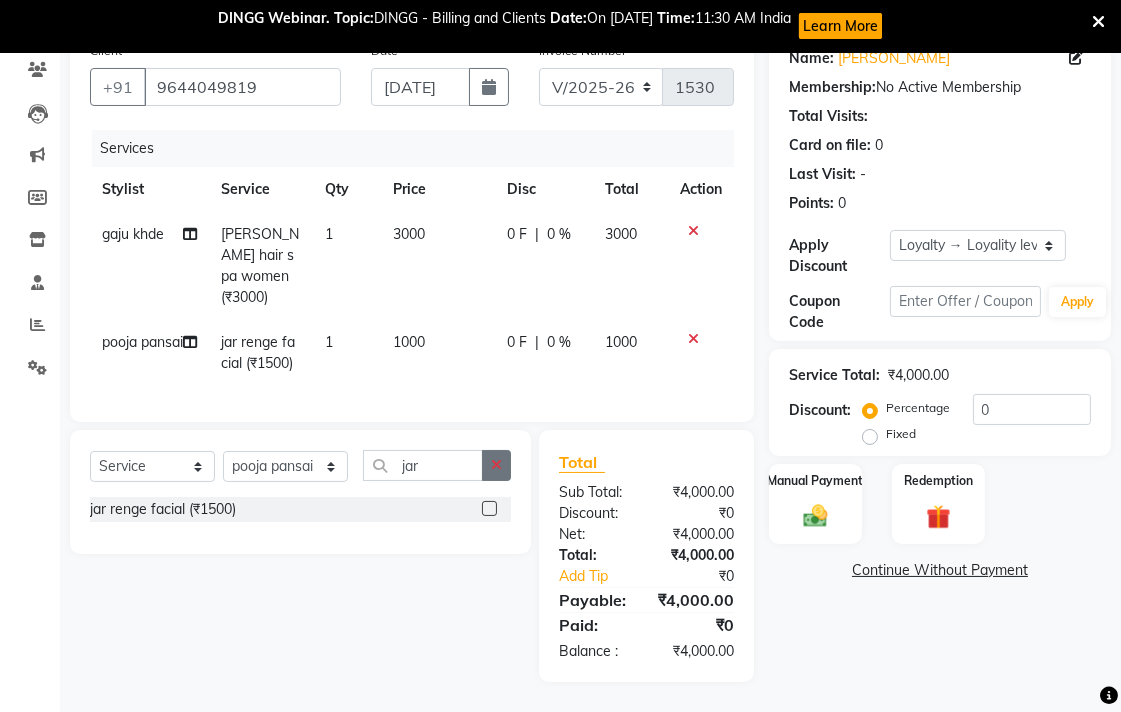 click 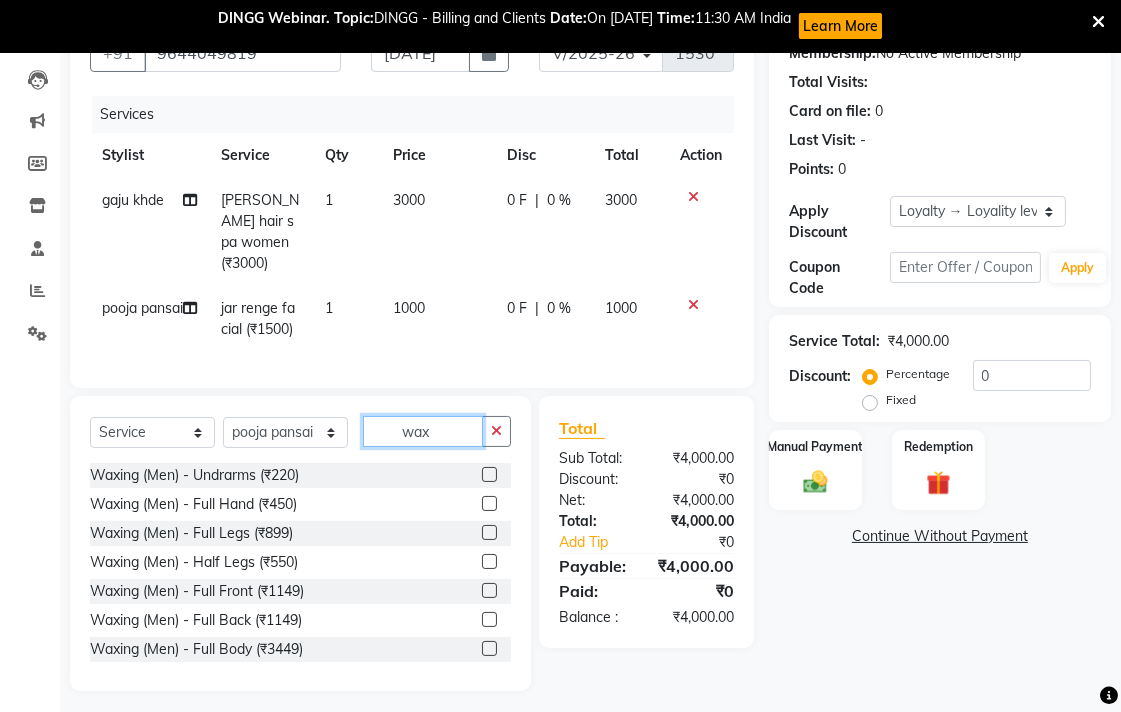scroll, scrollTop: 231, scrollLeft: 0, axis: vertical 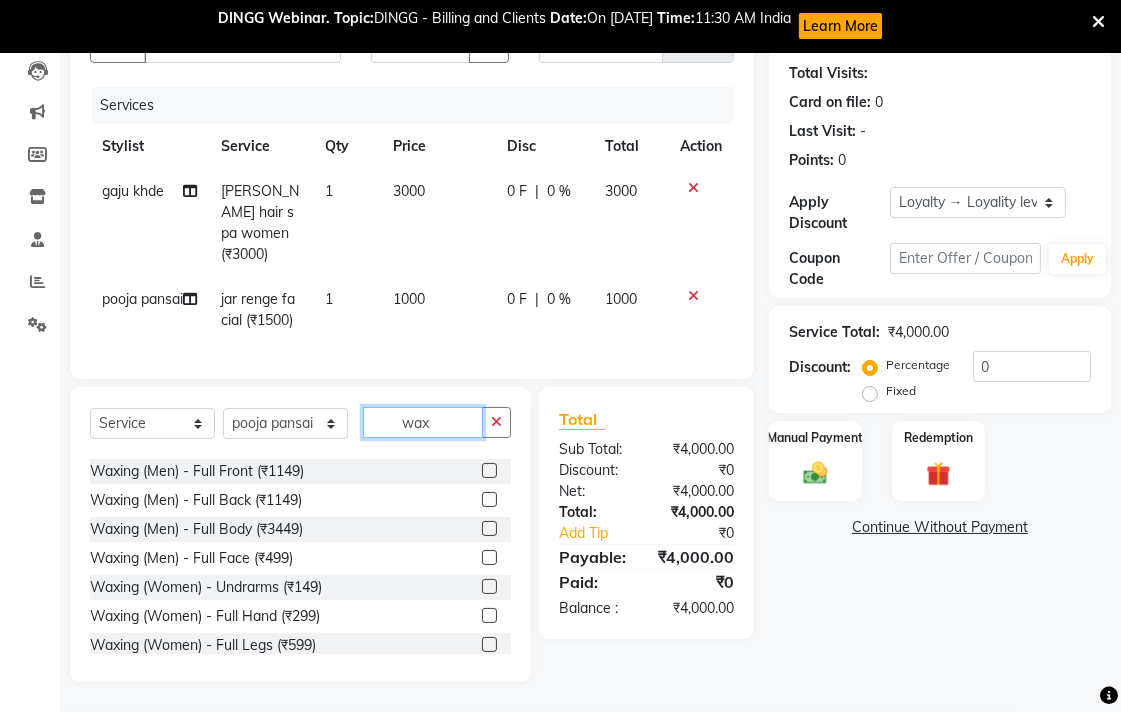 type on "wax" 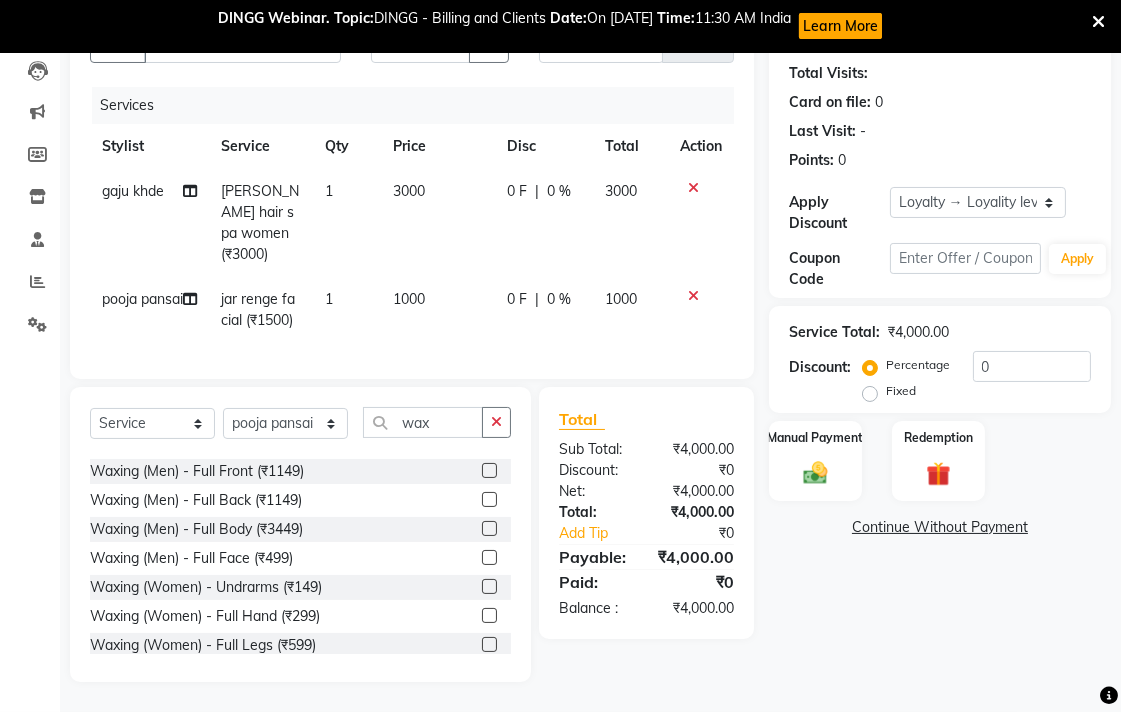 click 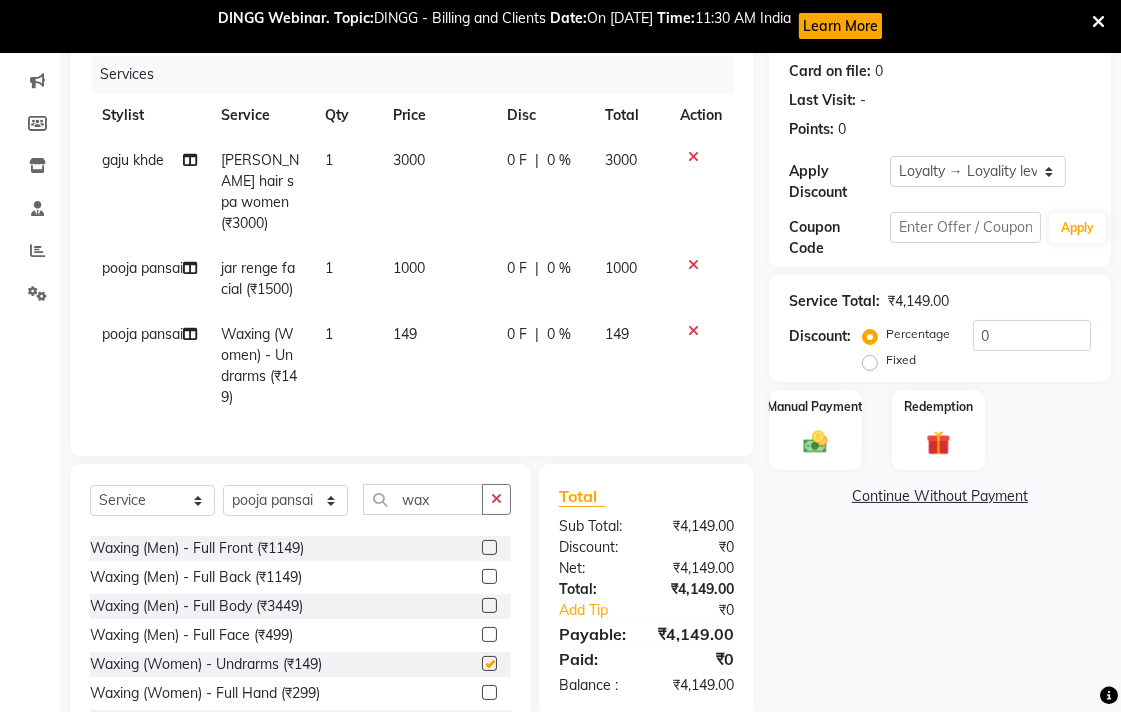 scroll, scrollTop: 338, scrollLeft: 0, axis: vertical 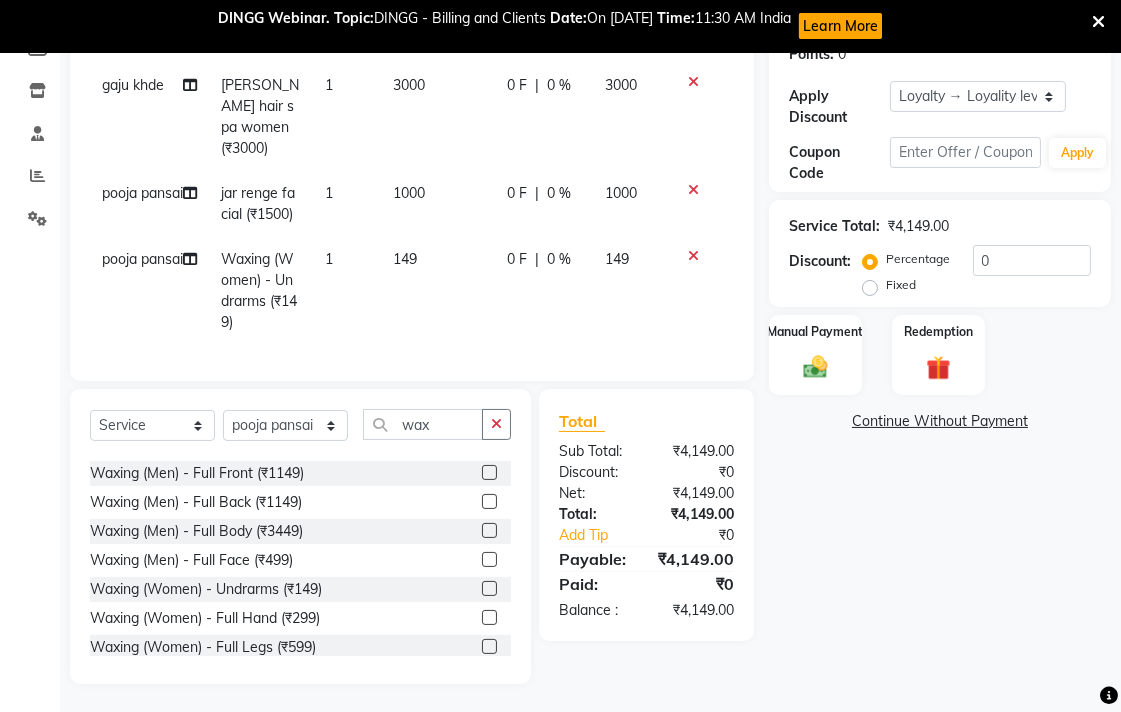 checkbox on "false" 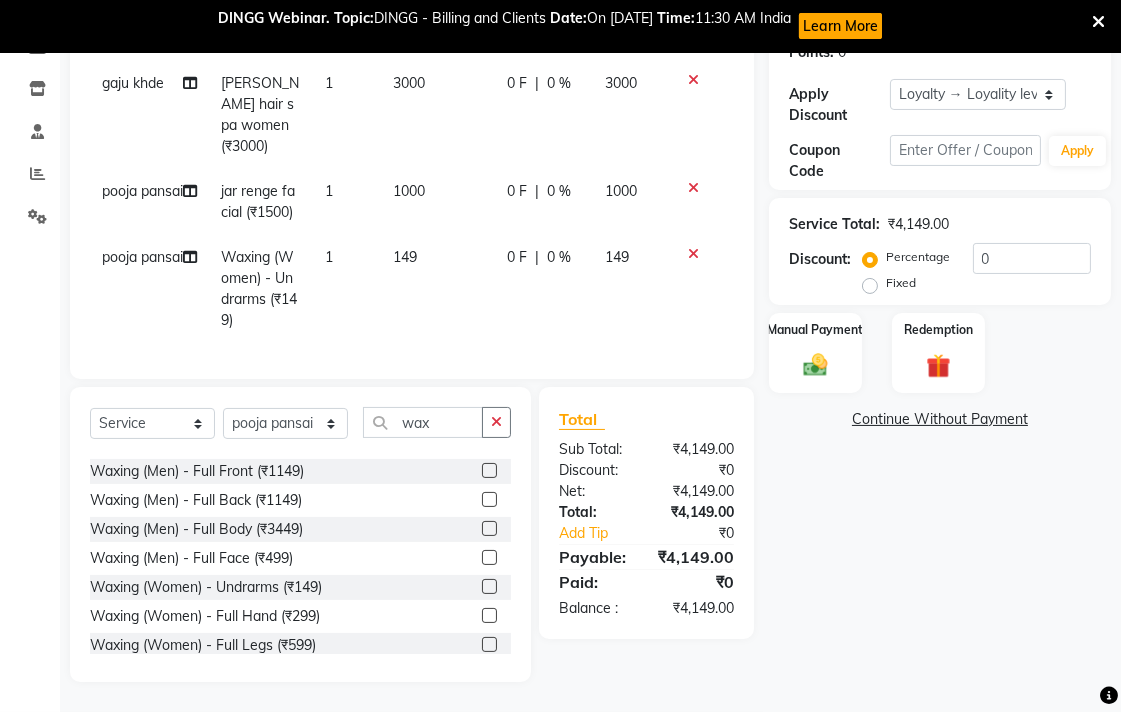 click 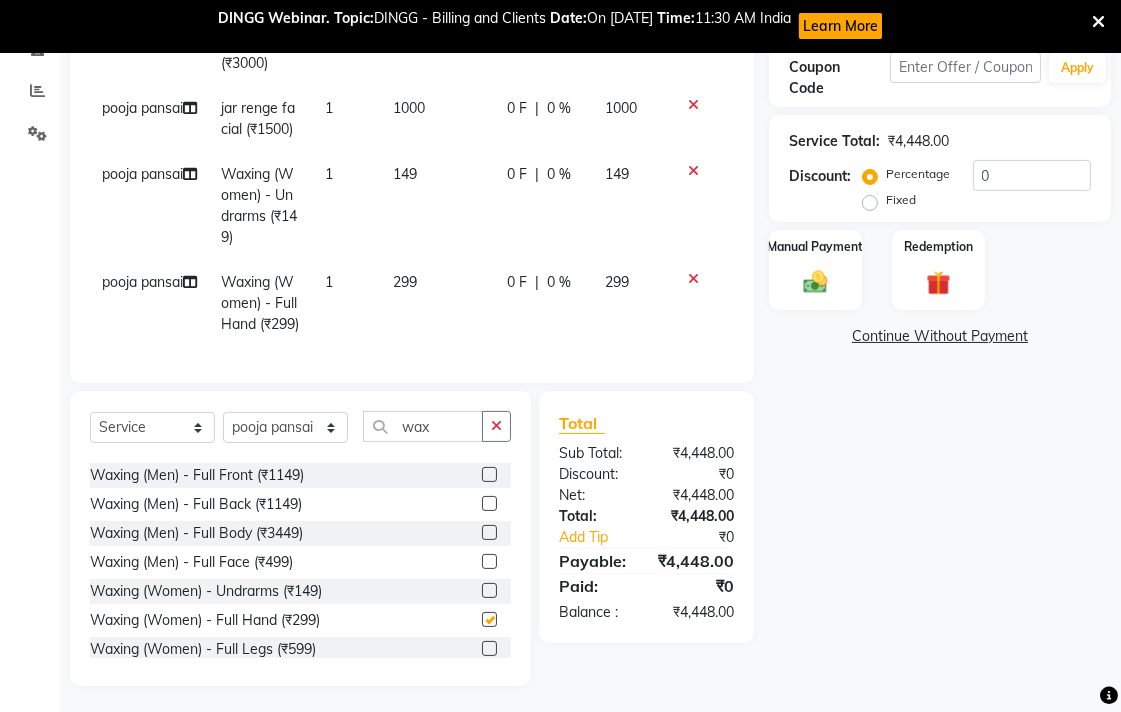 checkbox on "false" 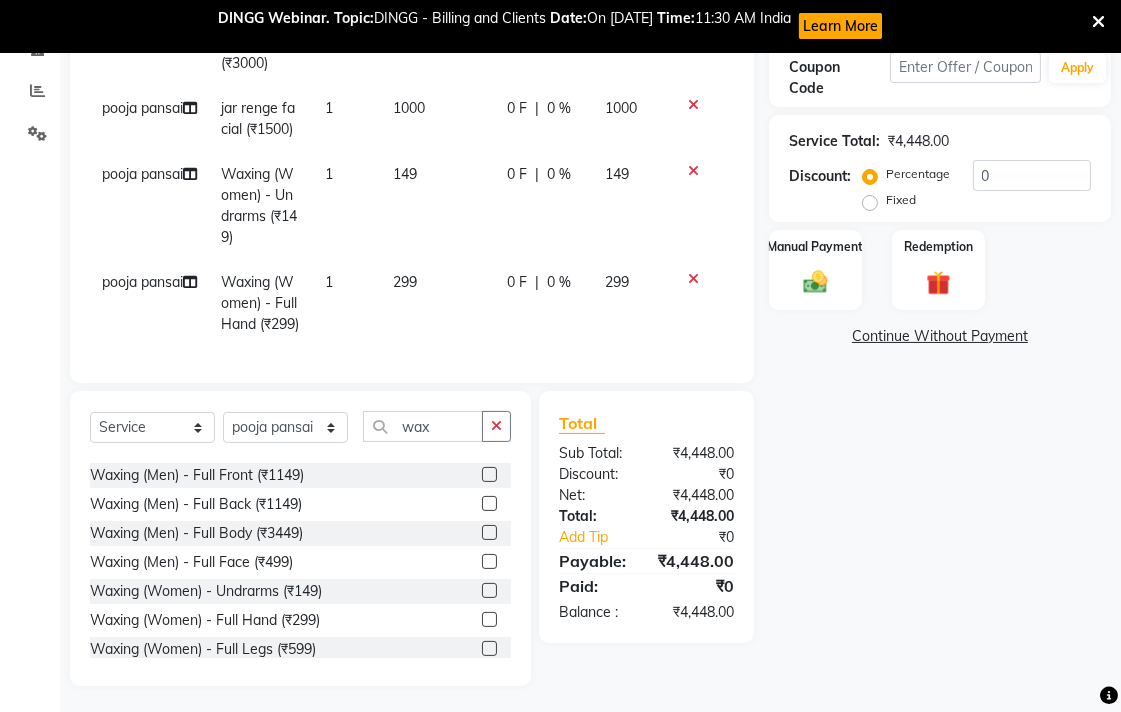 scroll, scrollTop: 442, scrollLeft: 0, axis: vertical 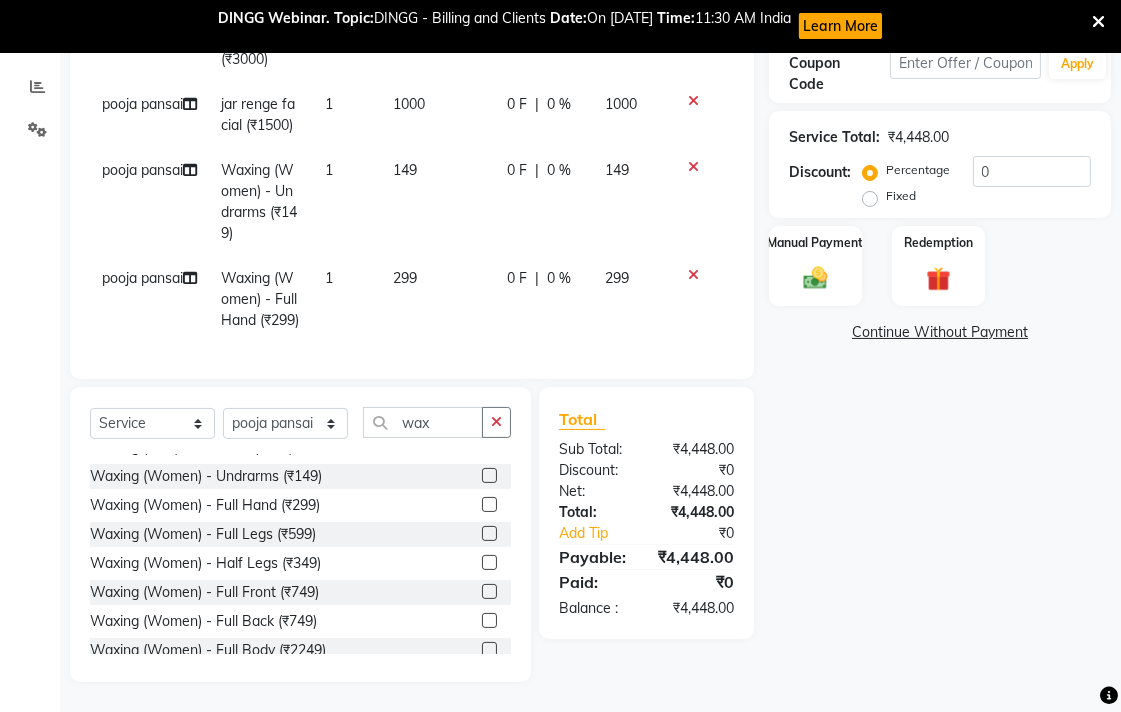 drag, startPoint x: 471, startPoint y: 560, endPoint x: 474, endPoint y: 487, distance: 73.061615 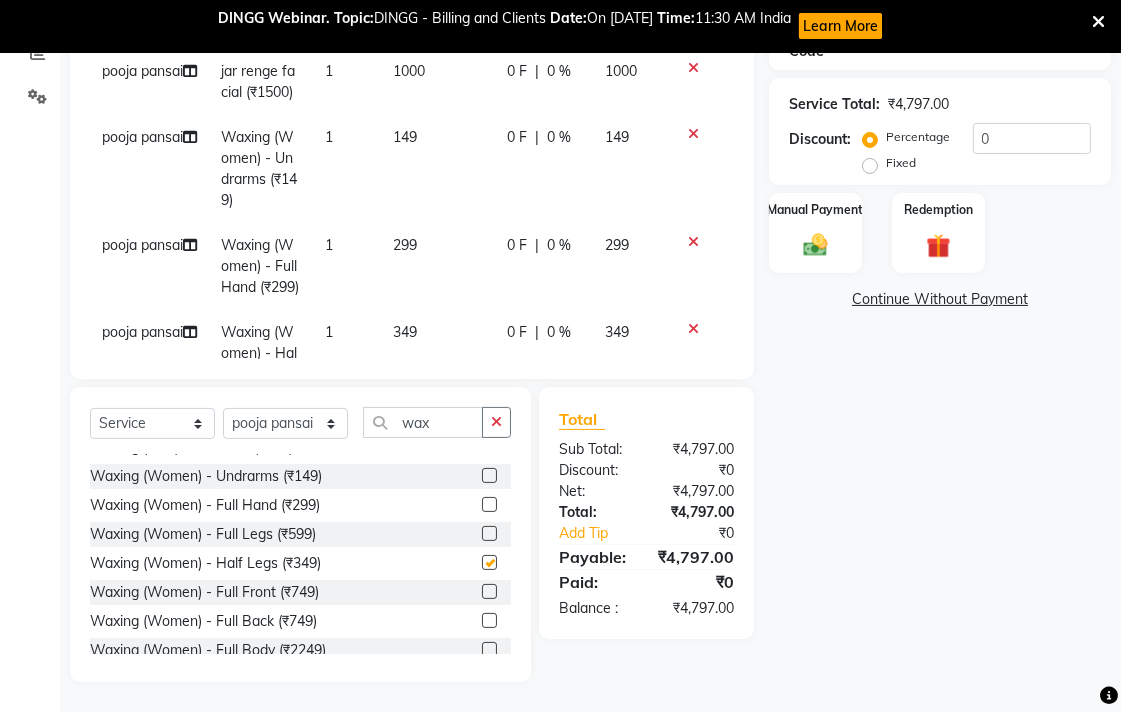 checkbox on "false" 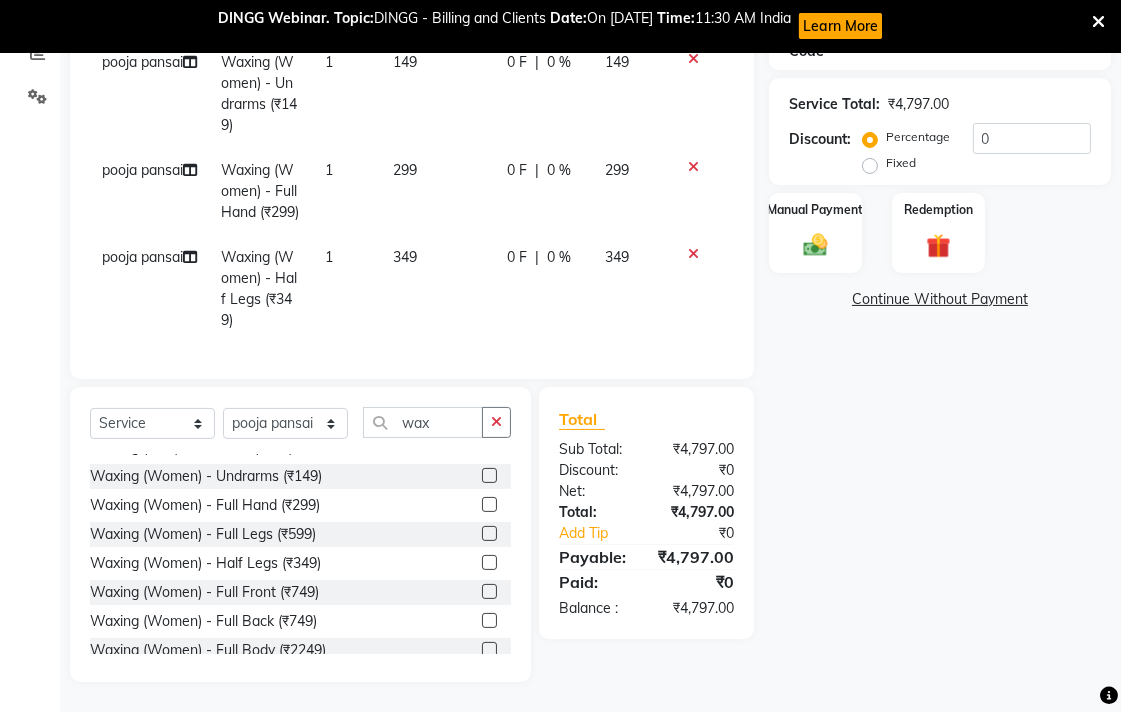 click on "349" 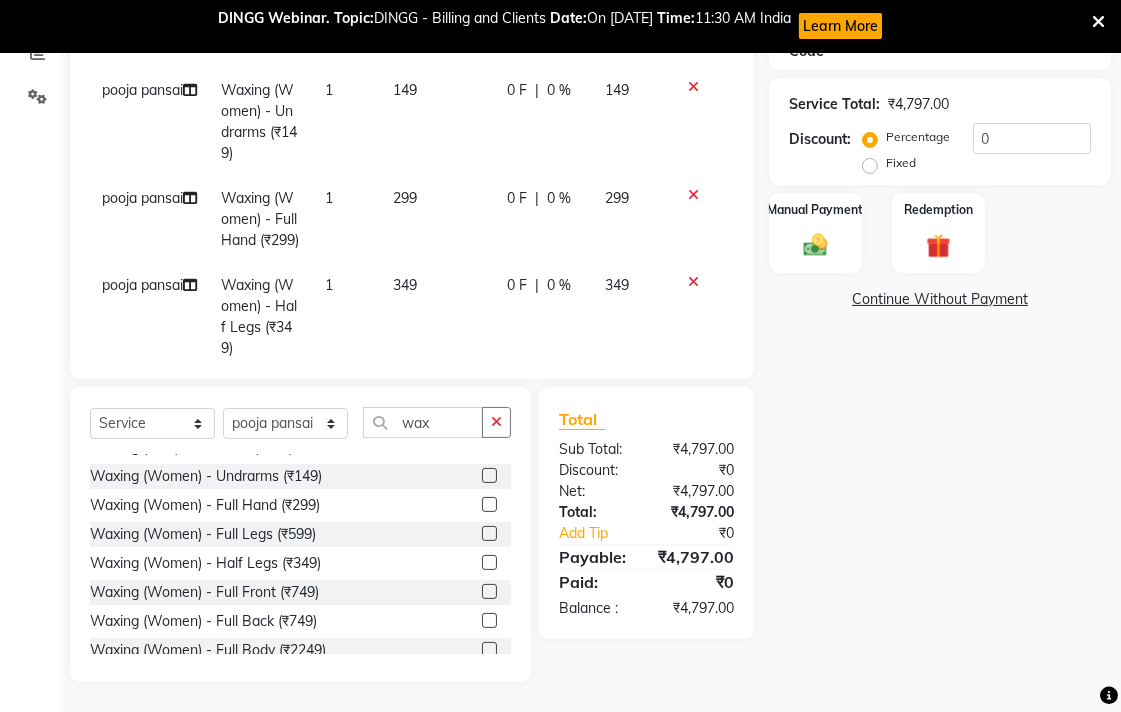 select on "68192" 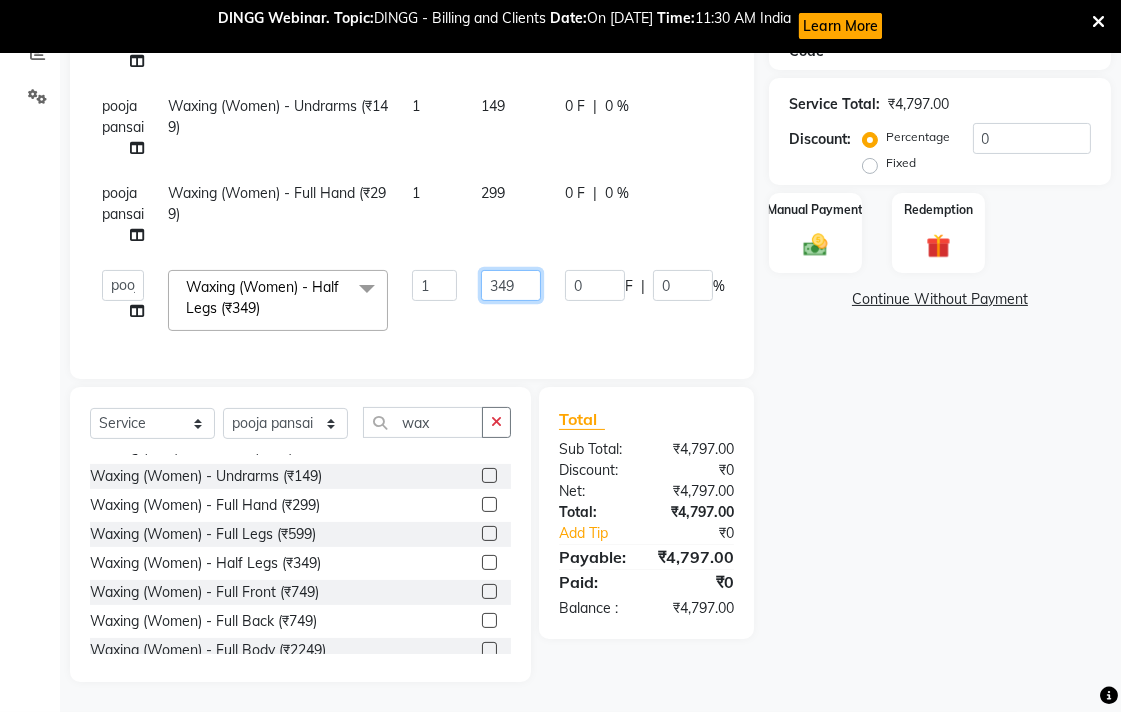 click on "349" 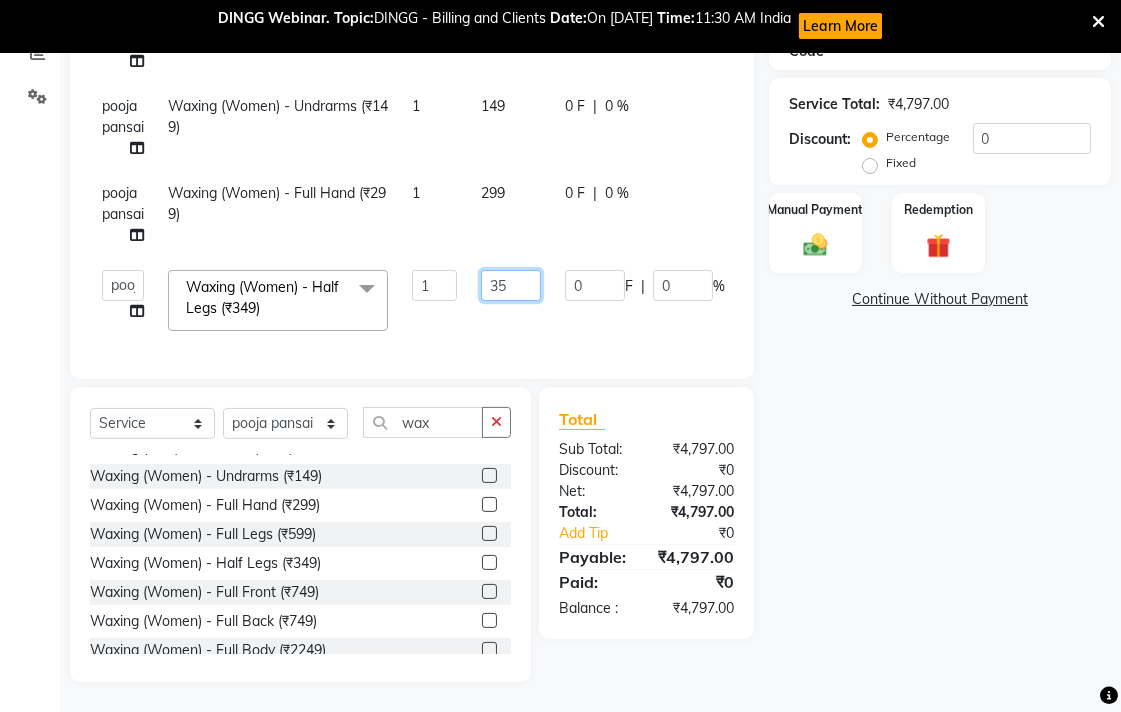 type on "350" 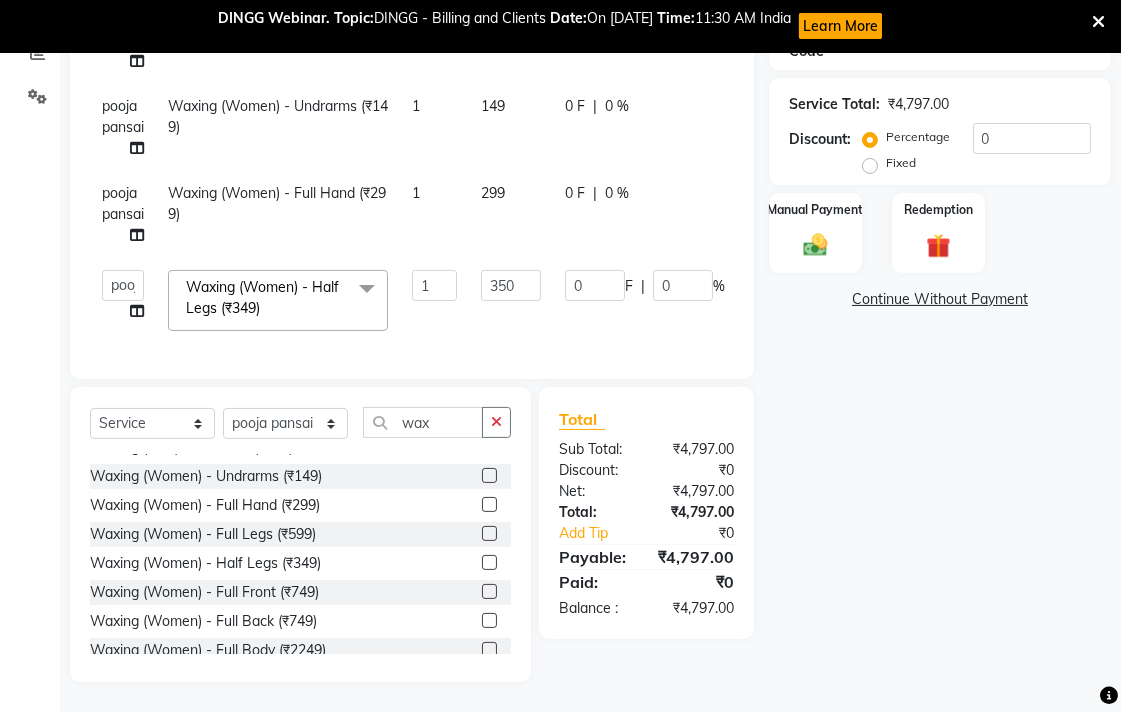 drag, startPoint x: 507, startPoint y: 240, endPoint x: 441, endPoint y: 222, distance: 68.41052 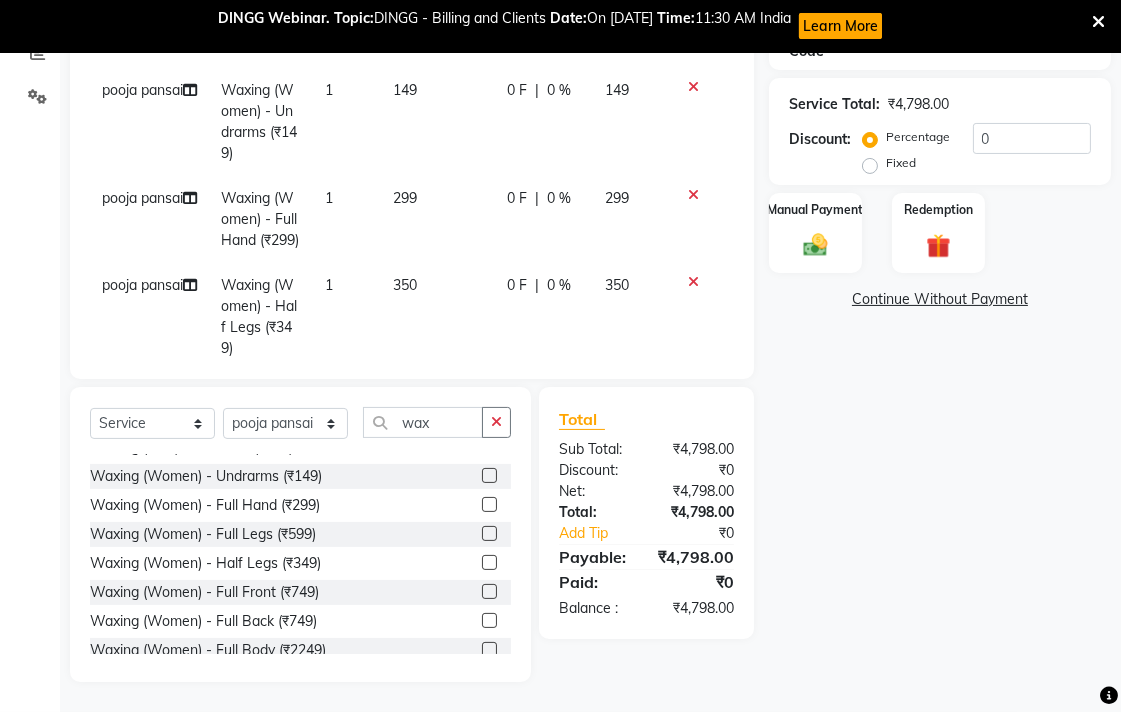 drag, startPoint x: 434, startPoint y: 222, endPoint x: 478, endPoint y: 212, distance: 45.122055 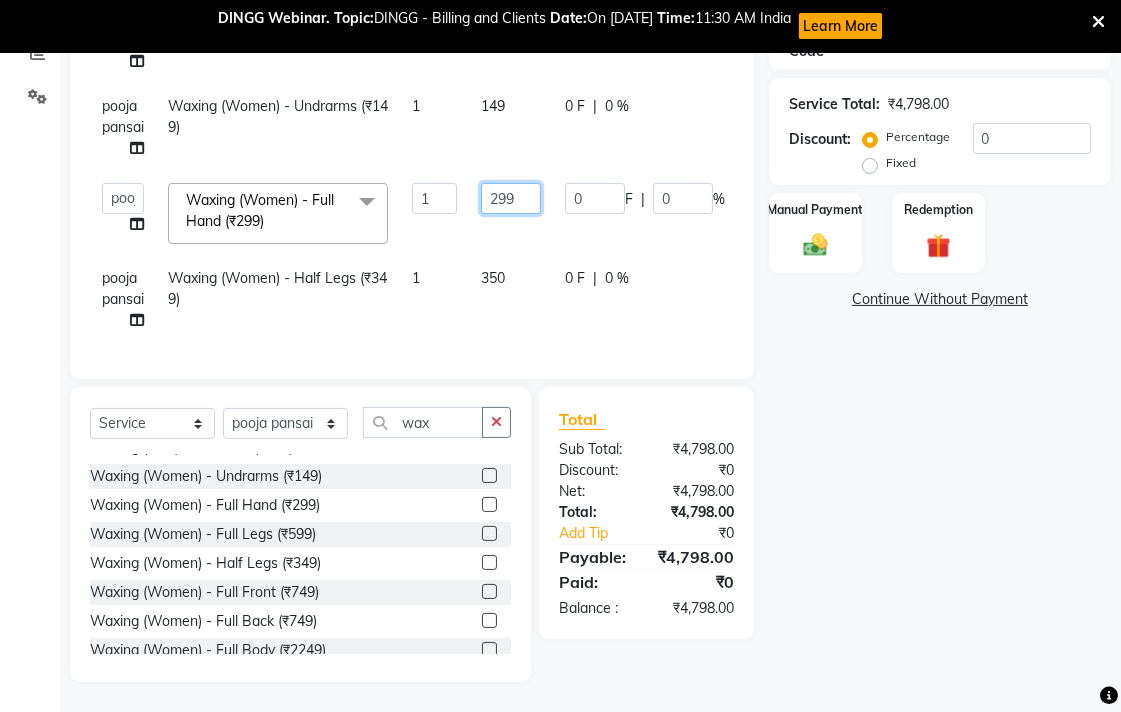 click on "299" 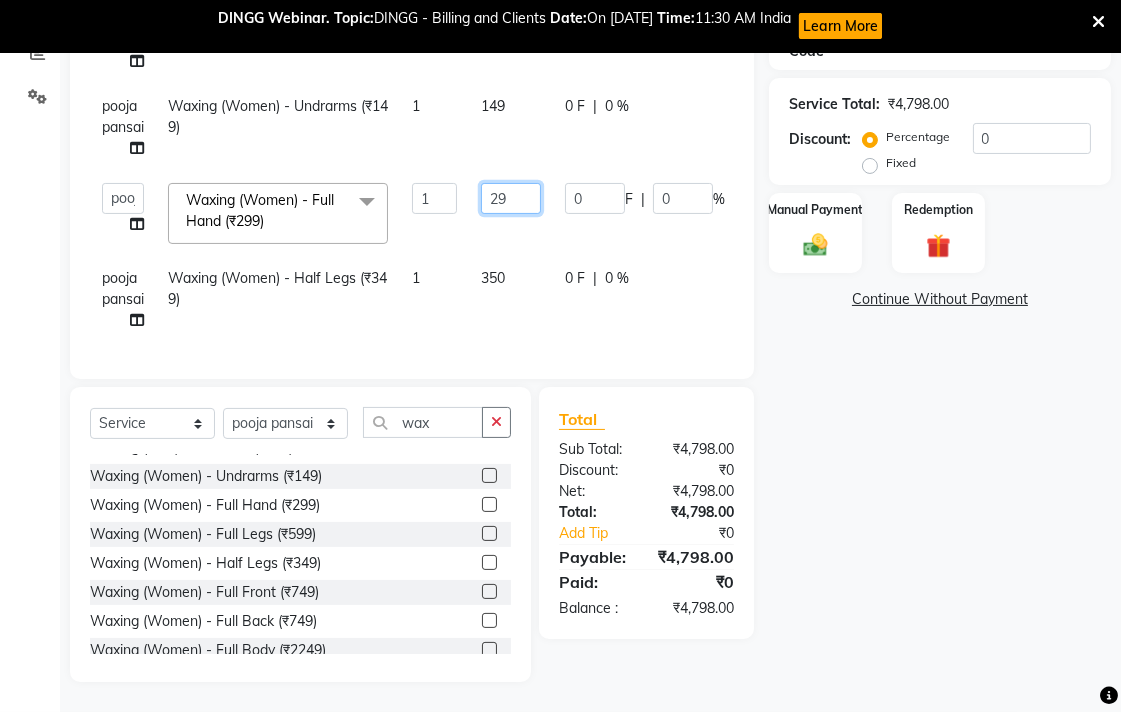 type on "2" 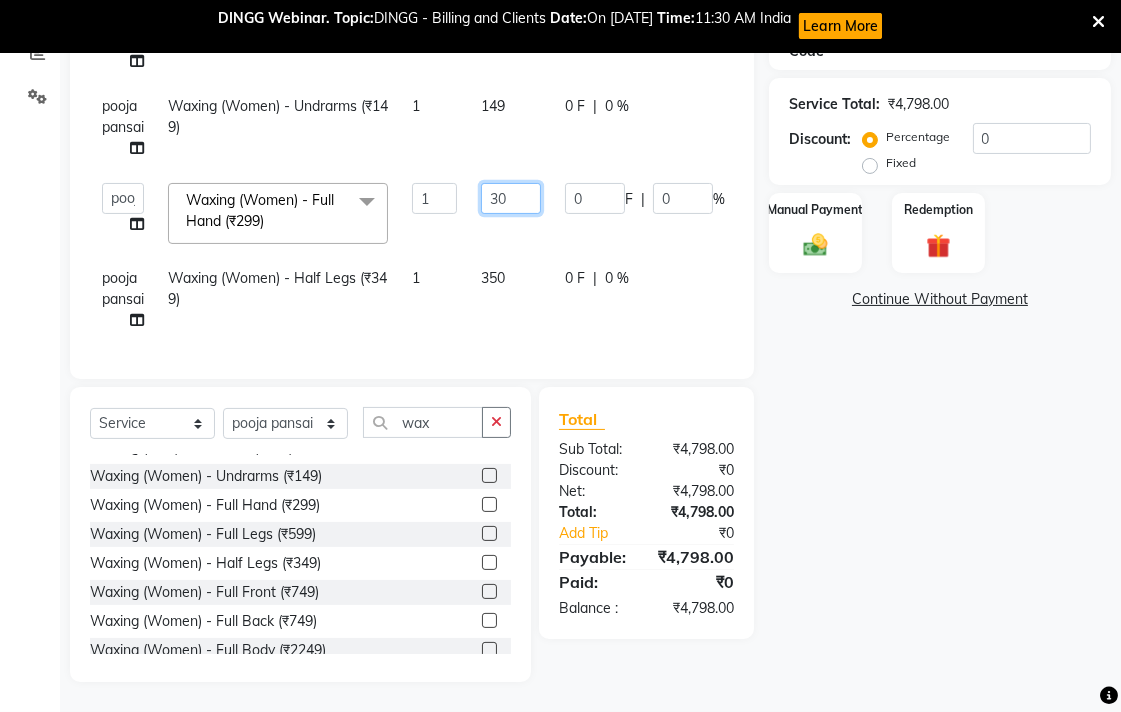 type on "300" 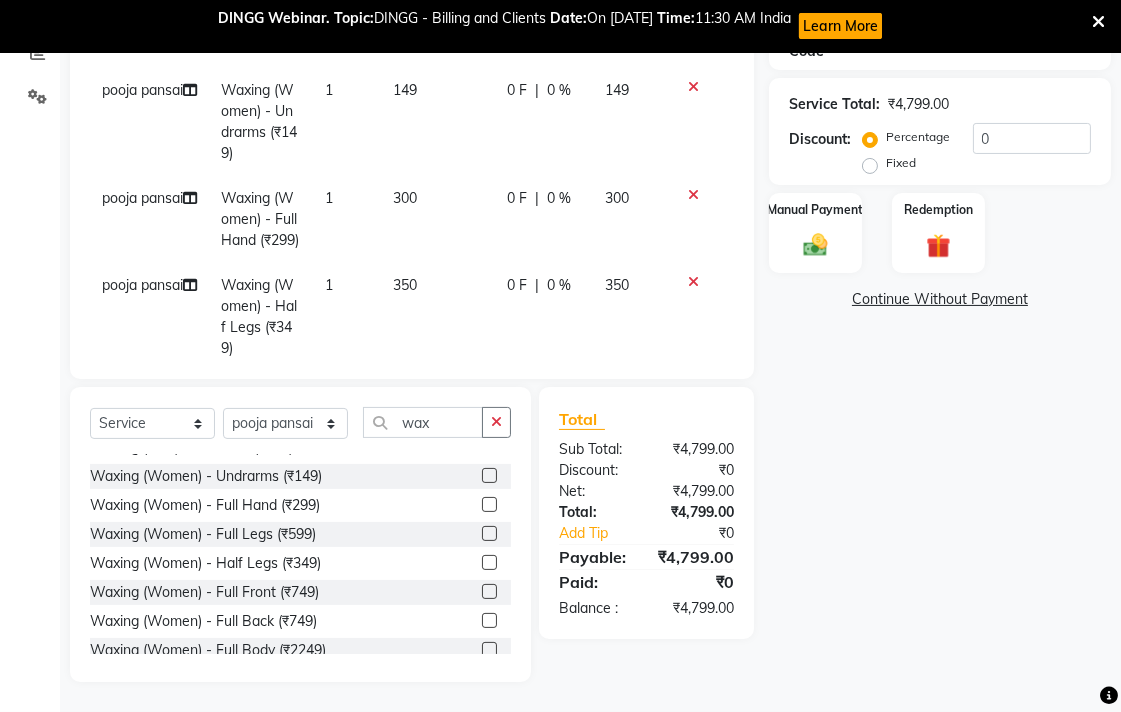drag, startPoint x: 472, startPoint y: 81, endPoint x: 468, endPoint y: 164, distance: 83.09633 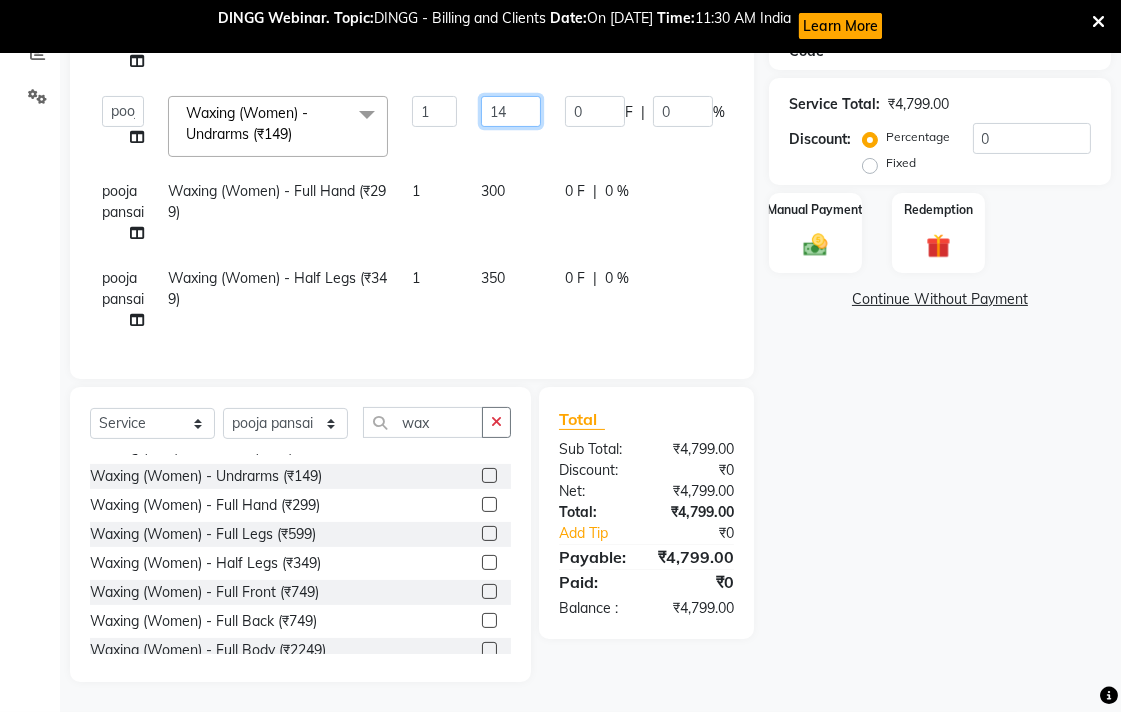 click on "14" 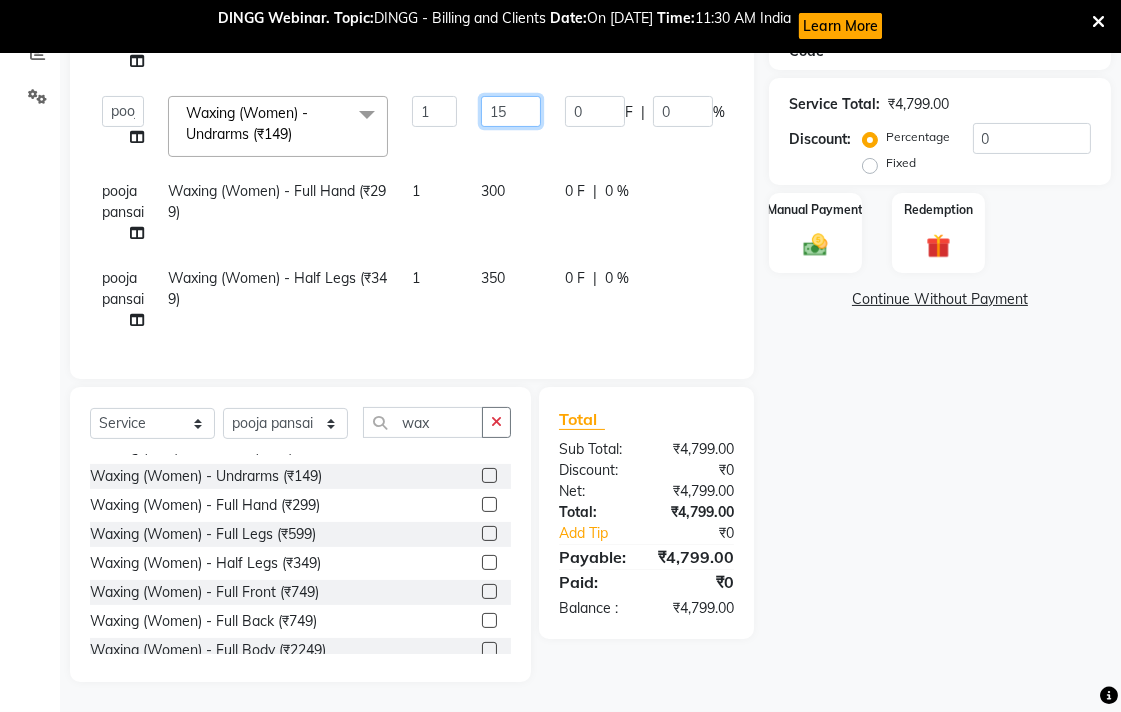 type on "150" 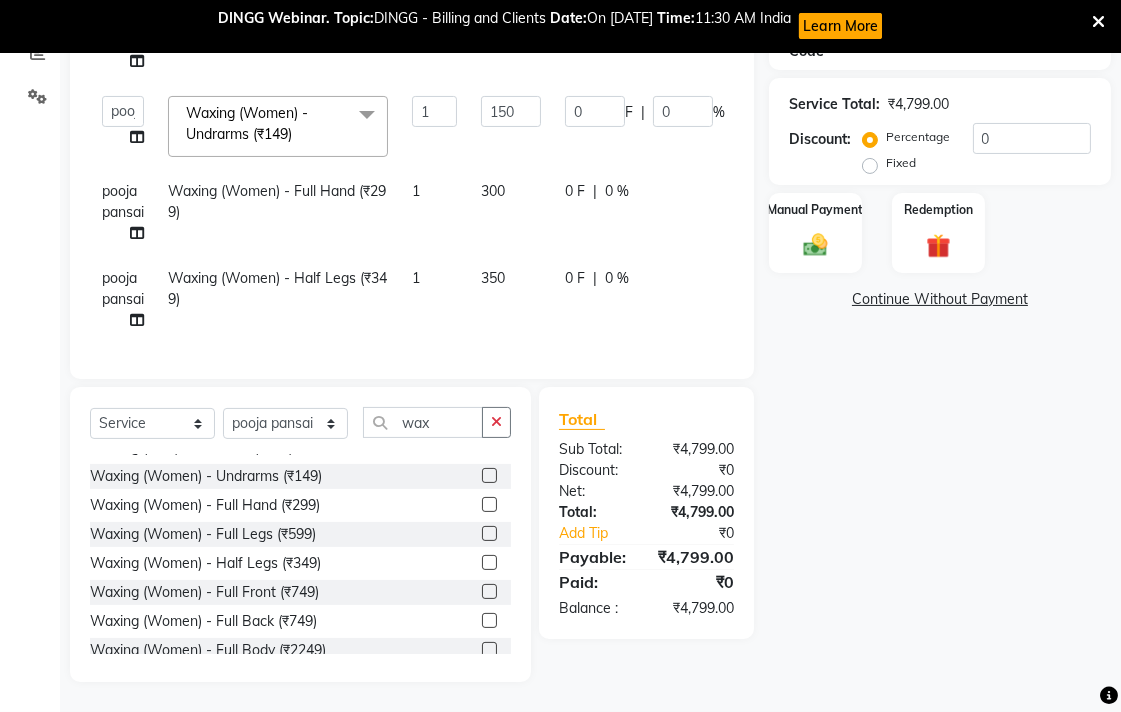 click on "Name: [PERSON_NAME]  Membership:  No Active Membership  Total Visits:   Card on file:  0 Last Visit:   - Points:   0  Apply Discount Select  Loyalty → Loyality level 1  Coupon Code Apply Service Total:  ₹4,799.00  Discount:  Percentage   Fixed  0 Manual Payment Redemption  Continue Without Payment" 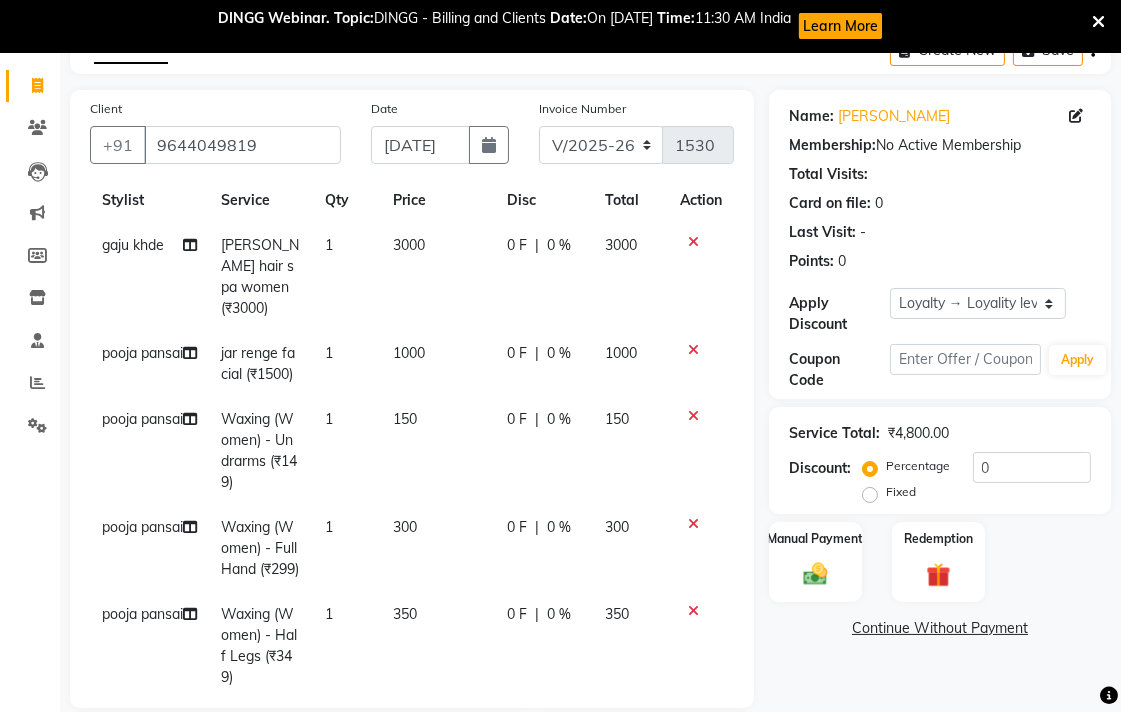 scroll, scrollTop: 108, scrollLeft: 0, axis: vertical 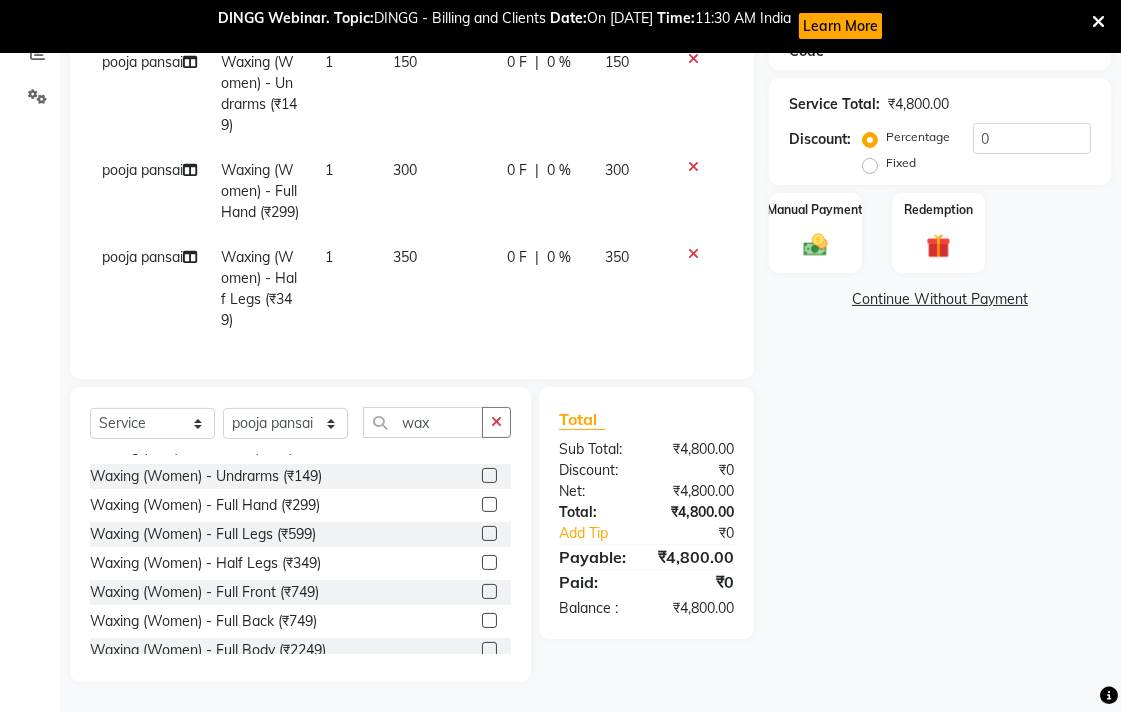 drag, startPoint x: 871, startPoint y: 164, endPoint x: 960, endPoint y: 144, distance: 91.21951 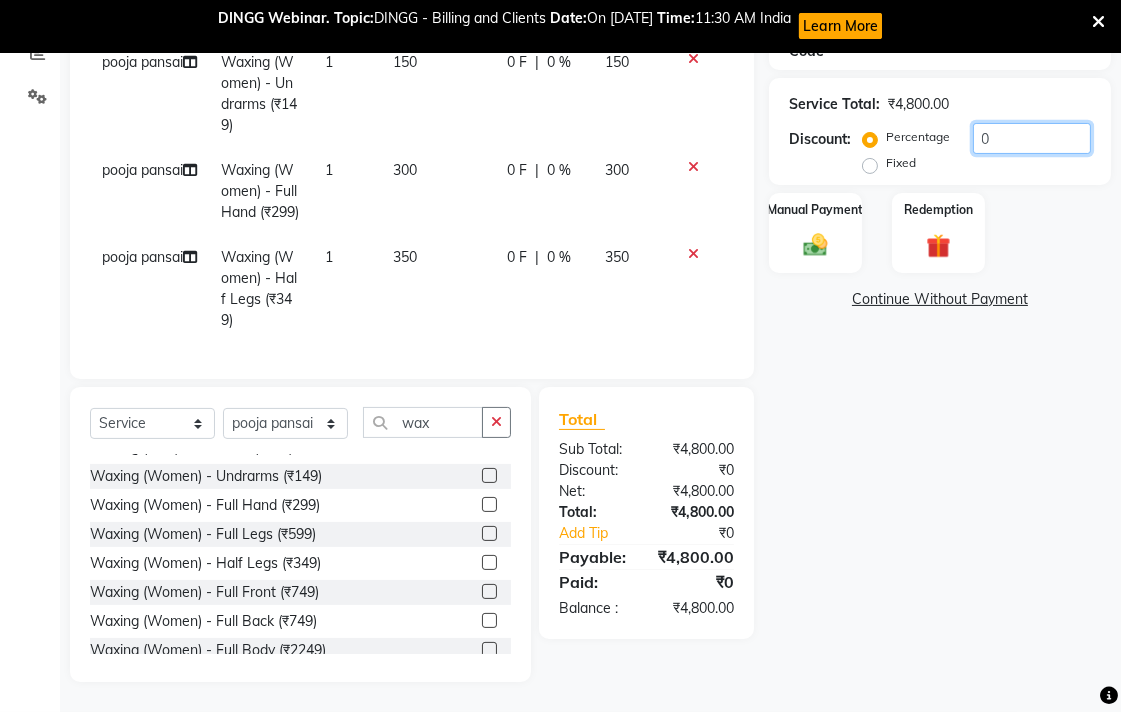 click on "0" 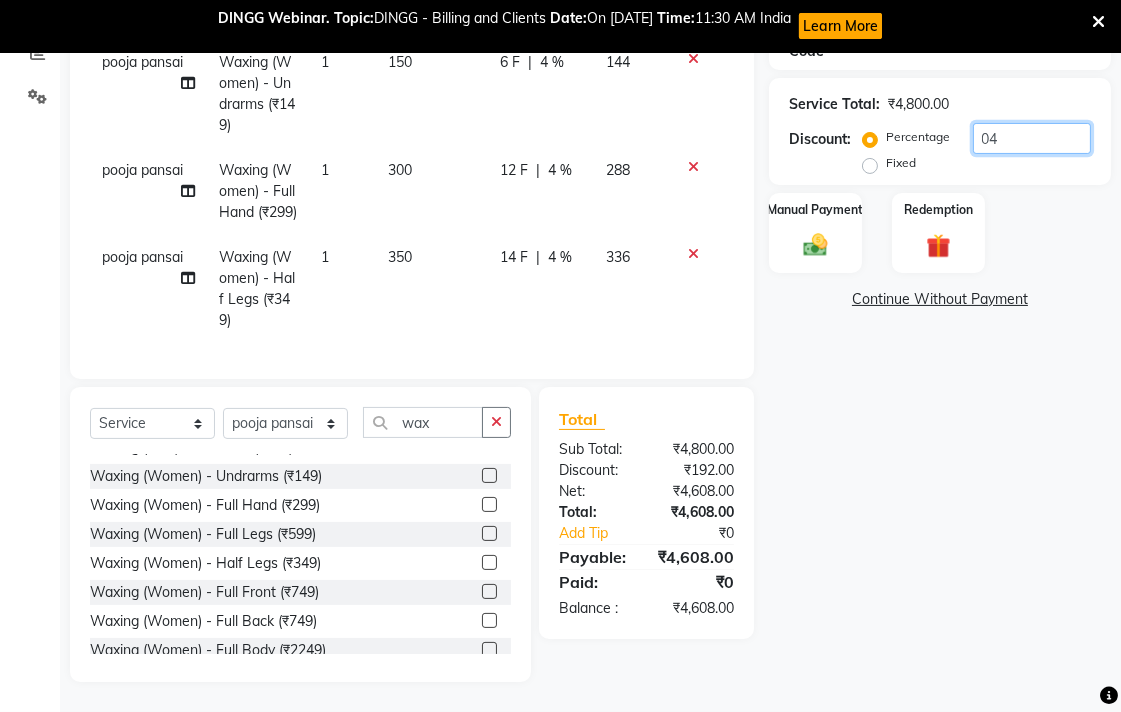 type on "0" 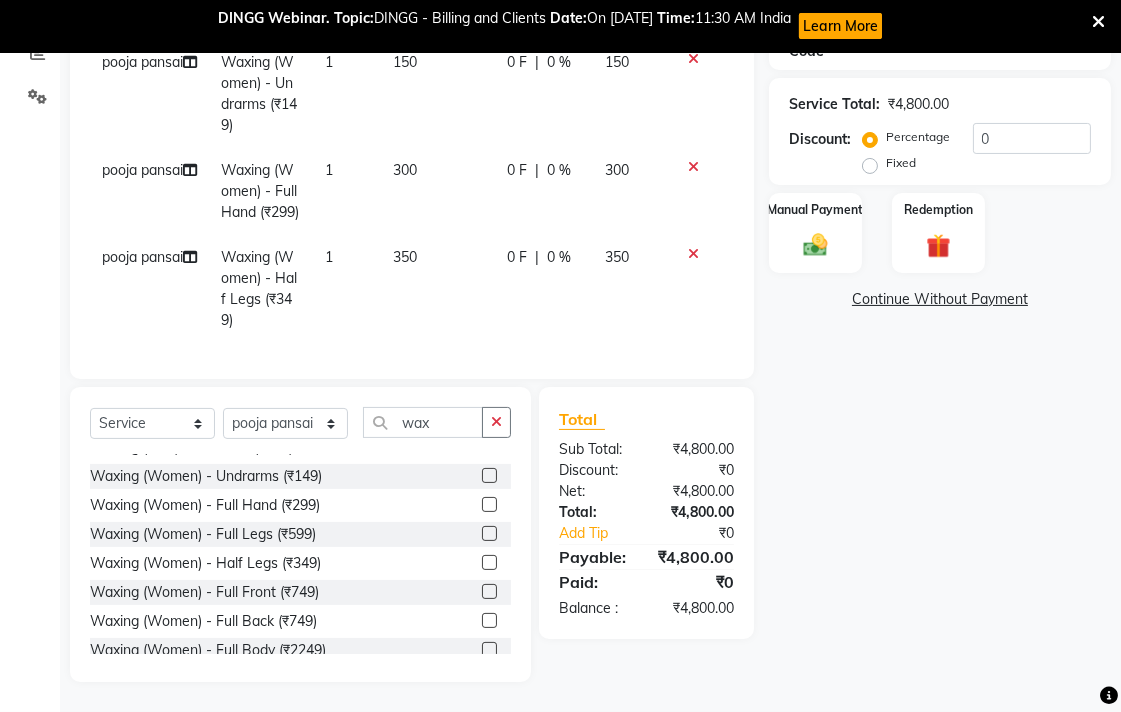 click on "Fixed" 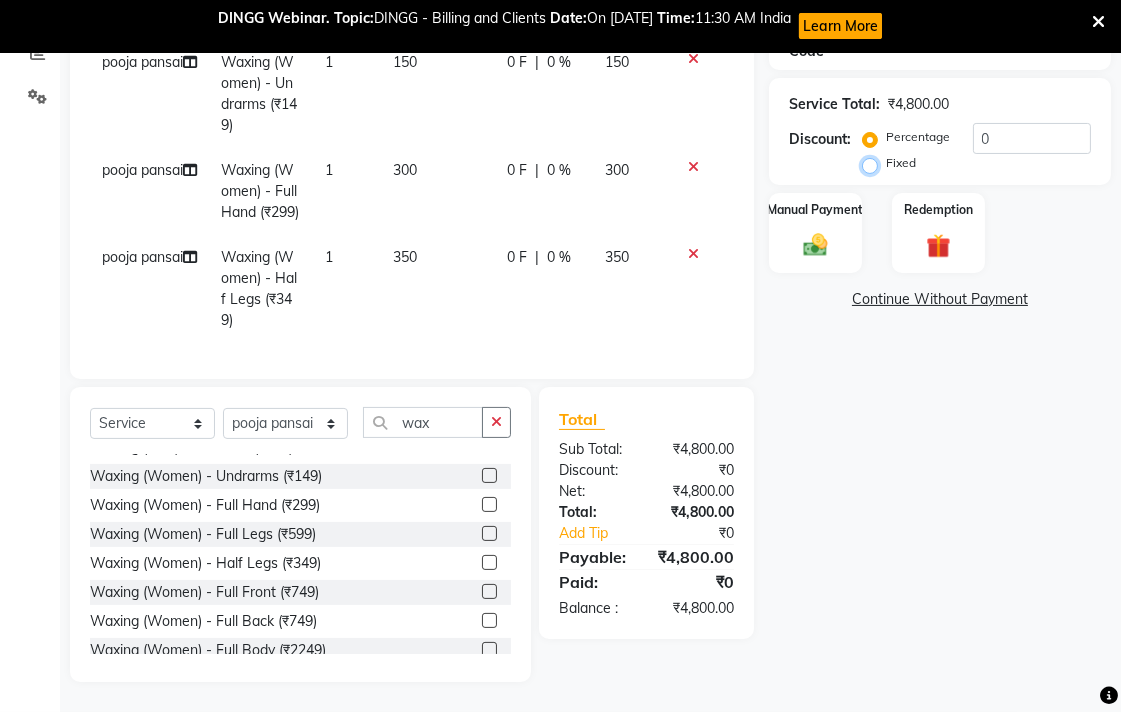 click on "Fixed" at bounding box center (874, 163) 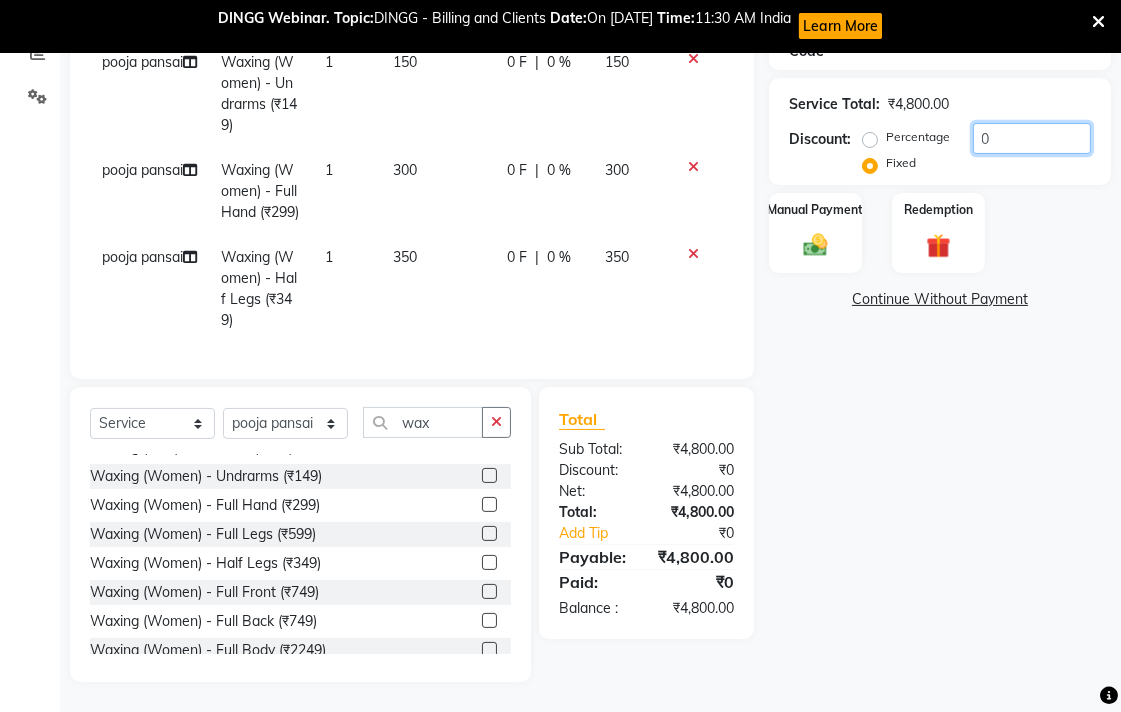 click on "0" 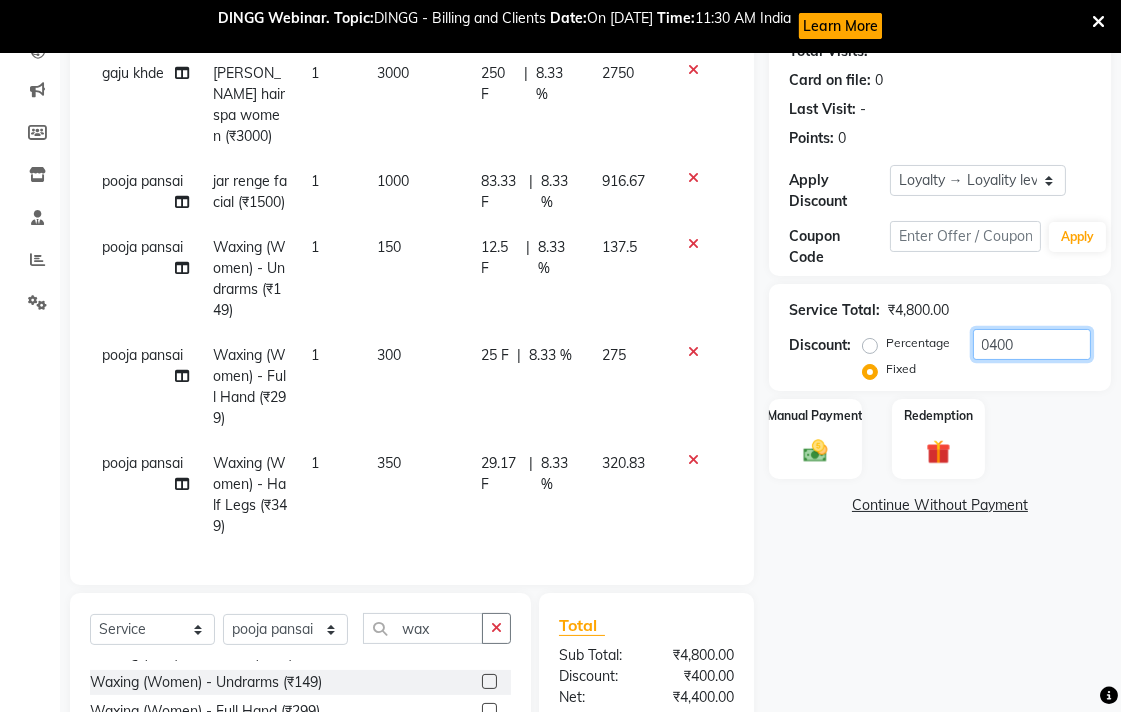 scroll, scrollTop: 0, scrollLeft: 0, axis: both 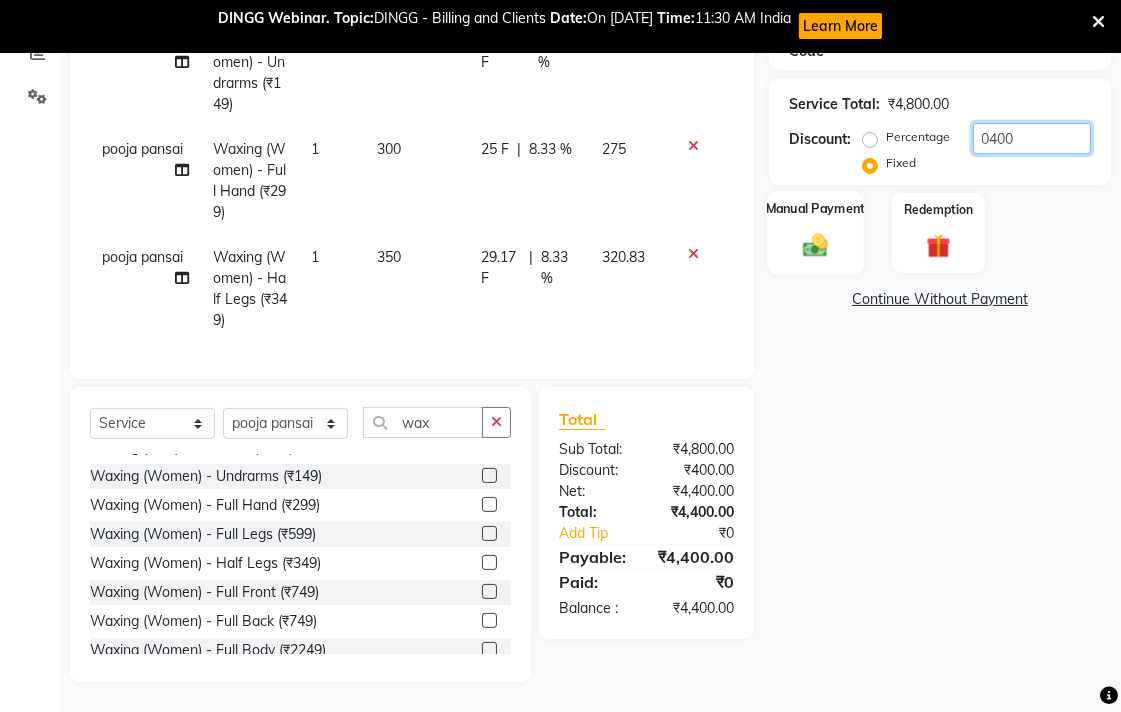 type on "0400" 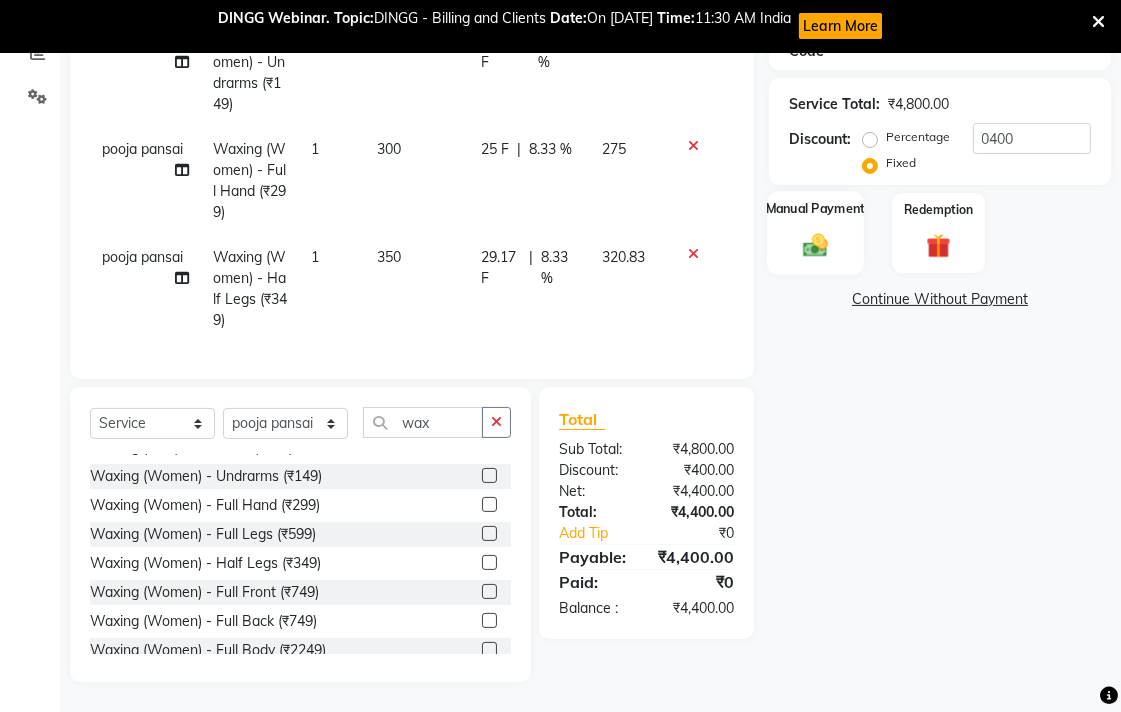 click on "Manual Payment" 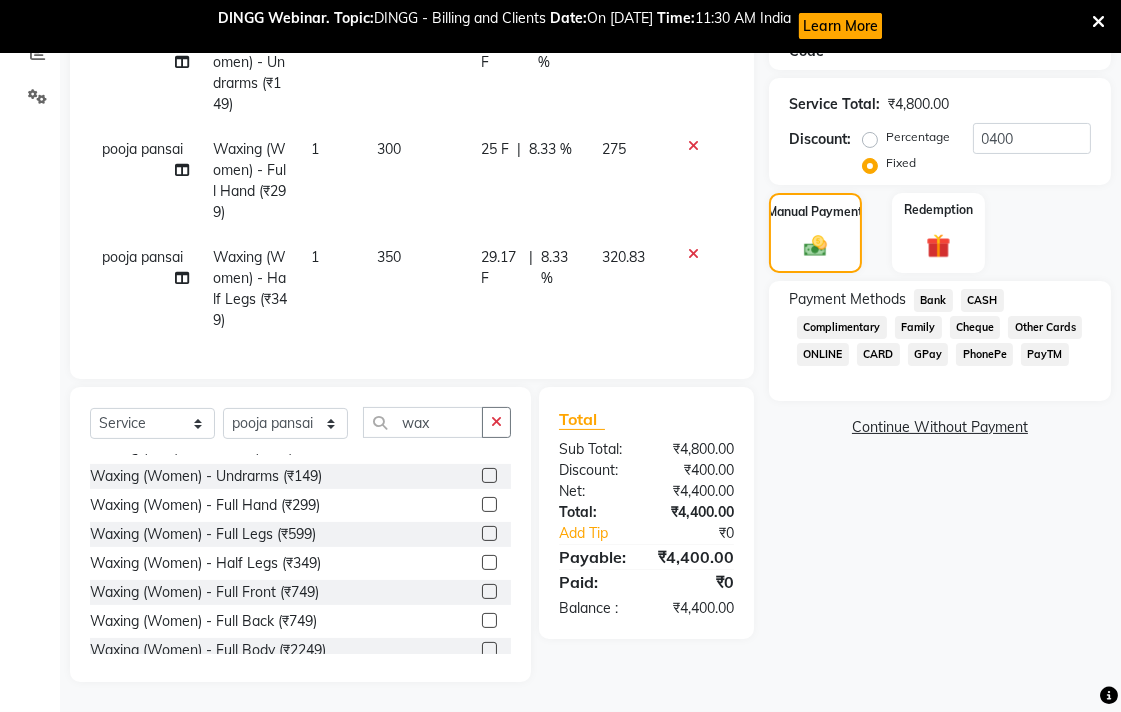 click on "Bank" 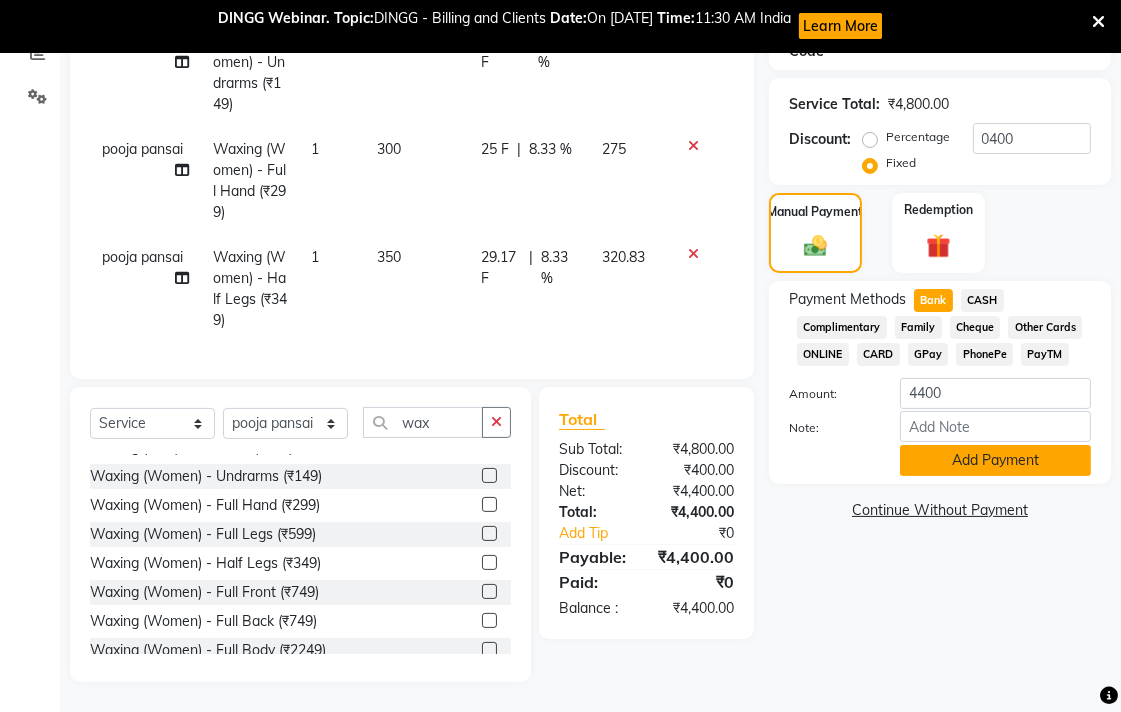 click on "Add Payment" 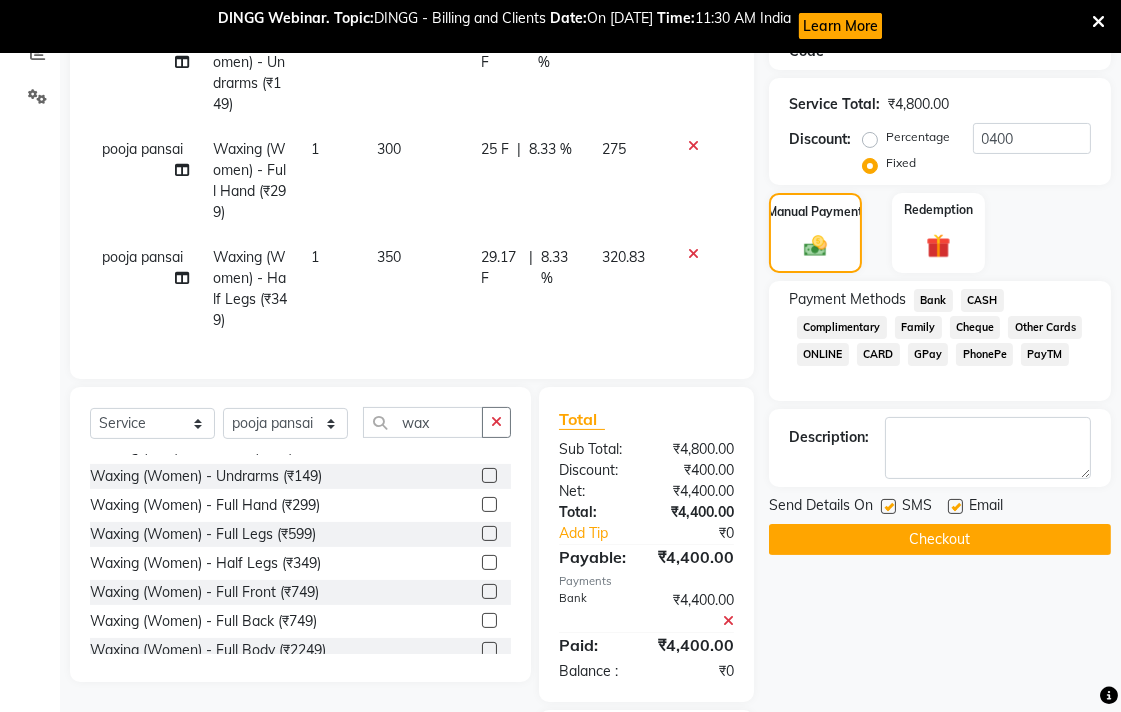 click on "Checkout" 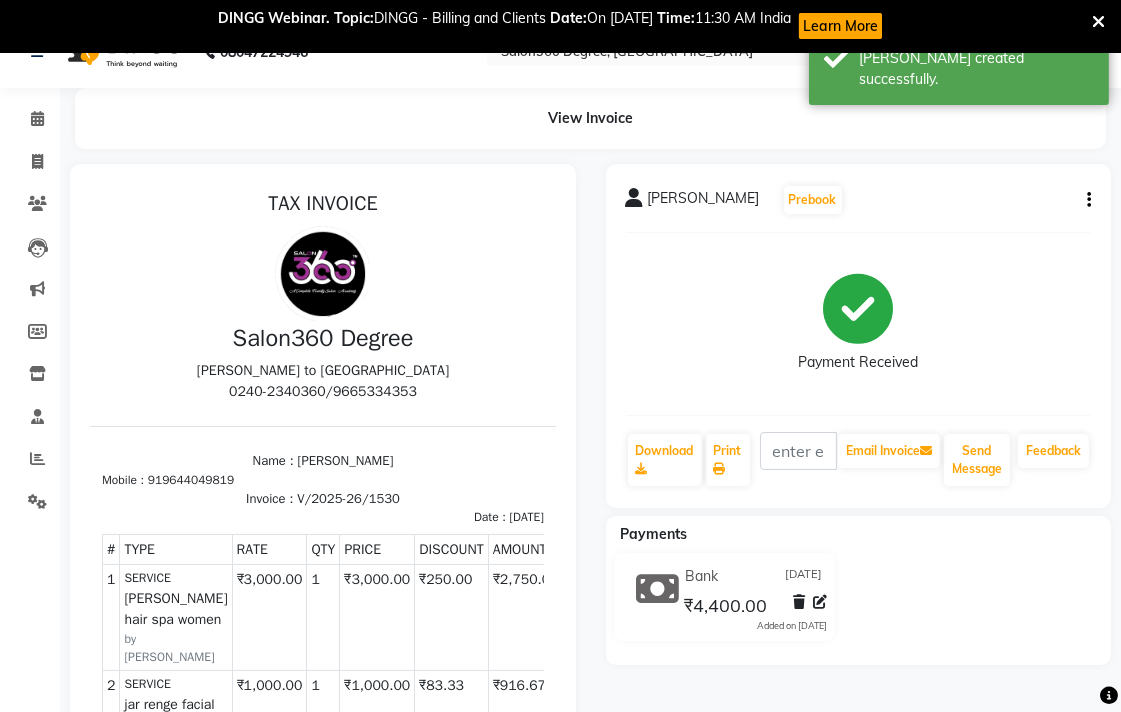 scroll, scrollTop: 0, scrollLeft: 0, axis: both 